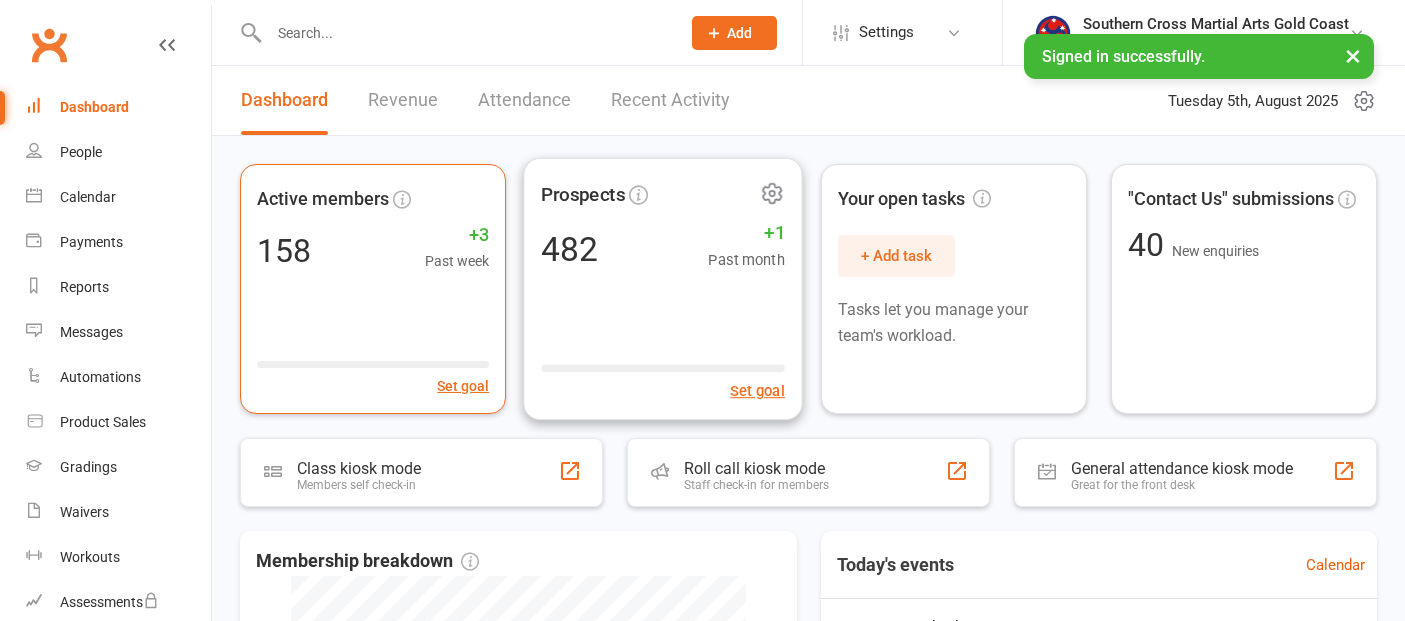 scroll, scrollTop: 0, scrollLeft: 0, axis: both 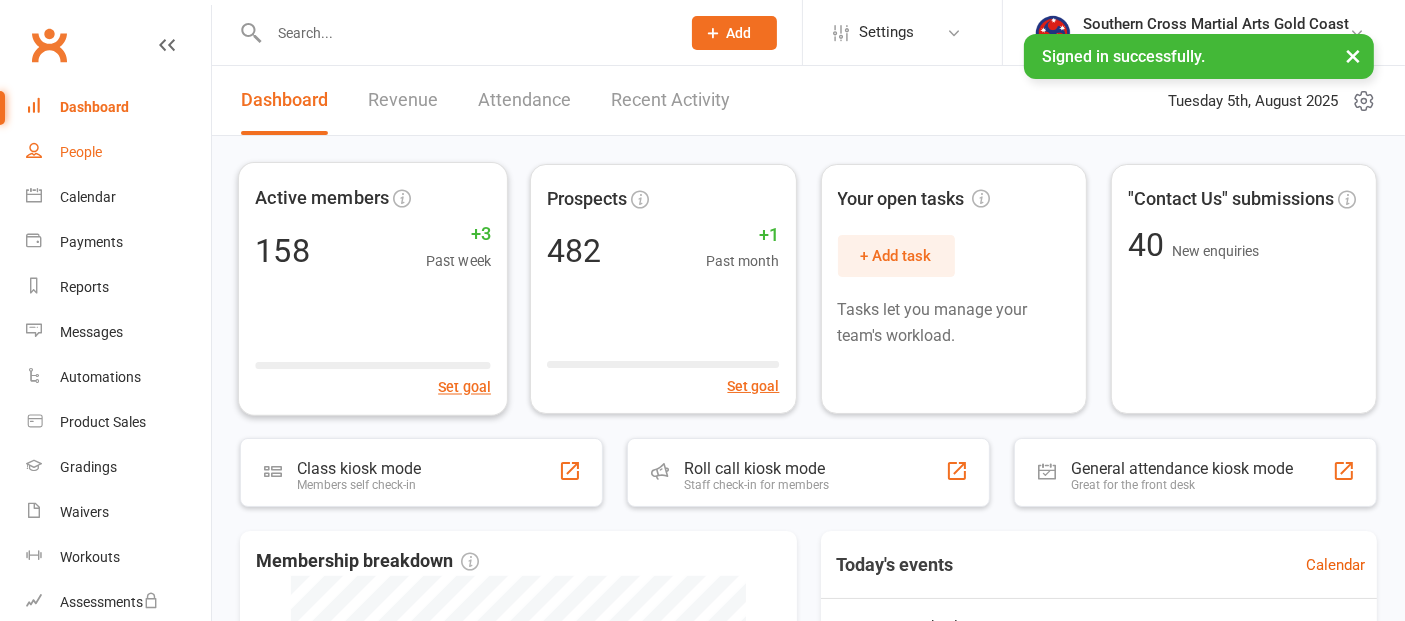 click on "People" at bounding box center (81, 152) 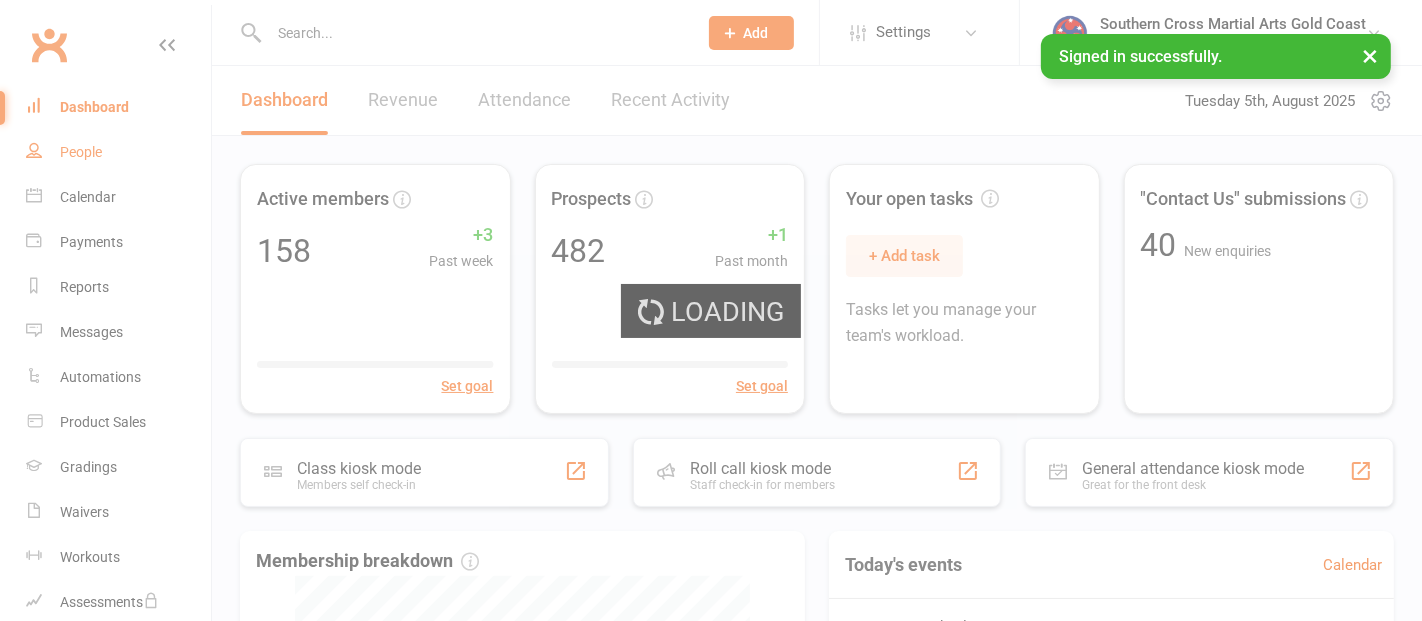 select on "100" 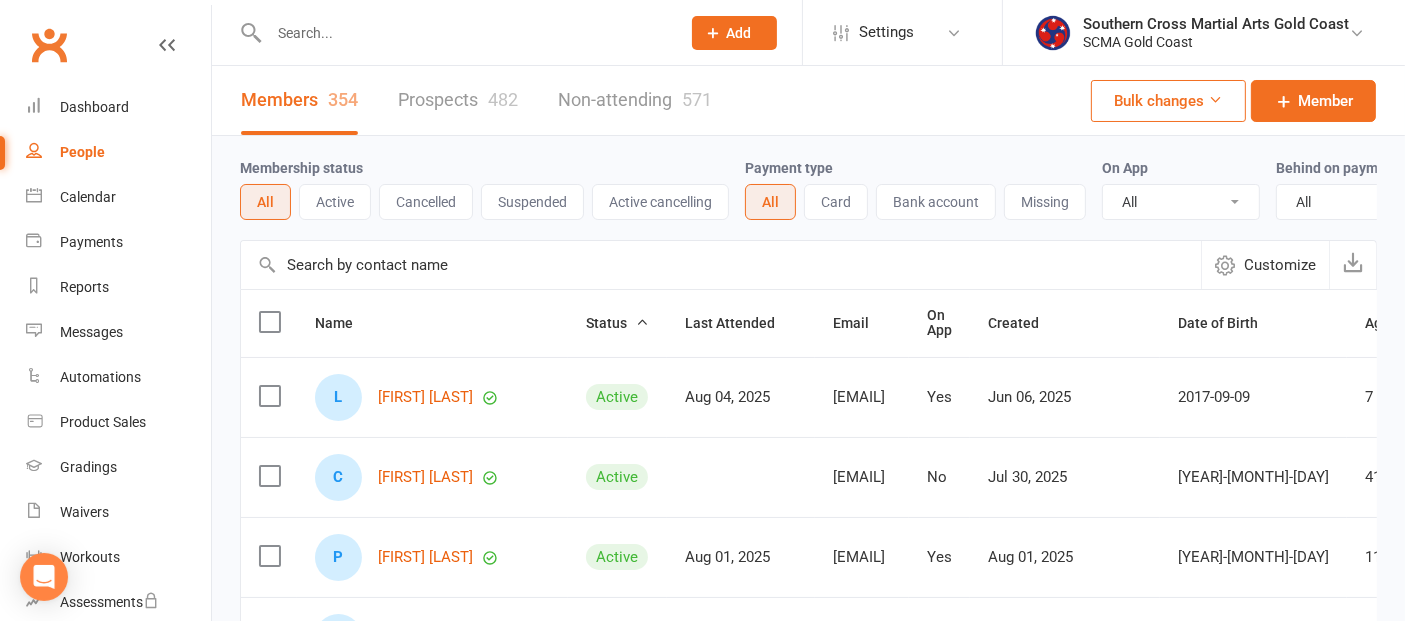 click on "Prospects 482" at bounding box center (458, 100) 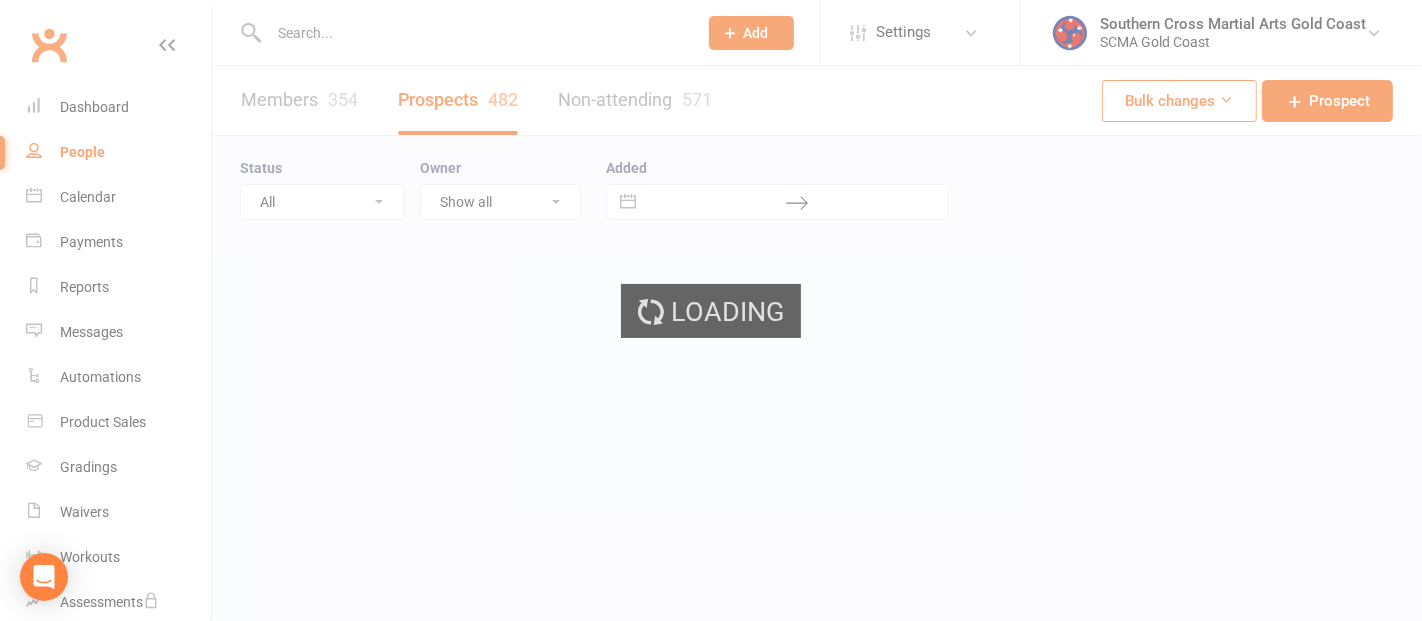 select on "50" 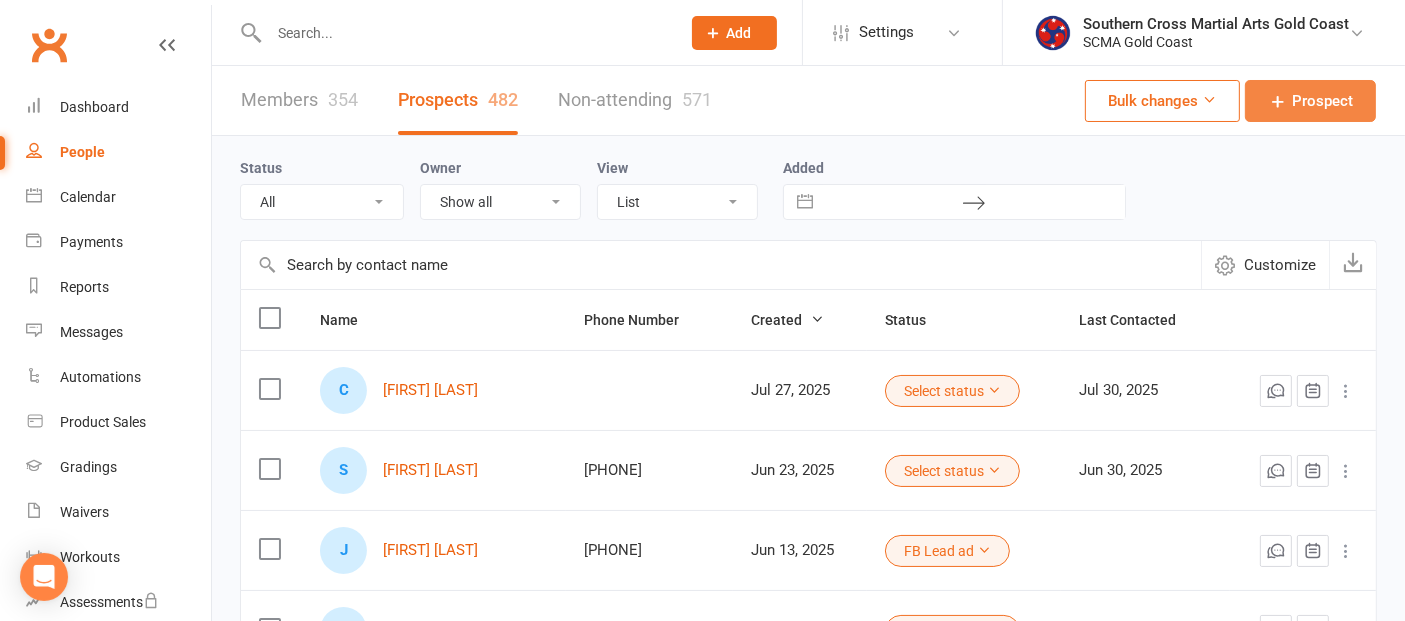 click on "Prospect" at bounding box center [1322, 101] 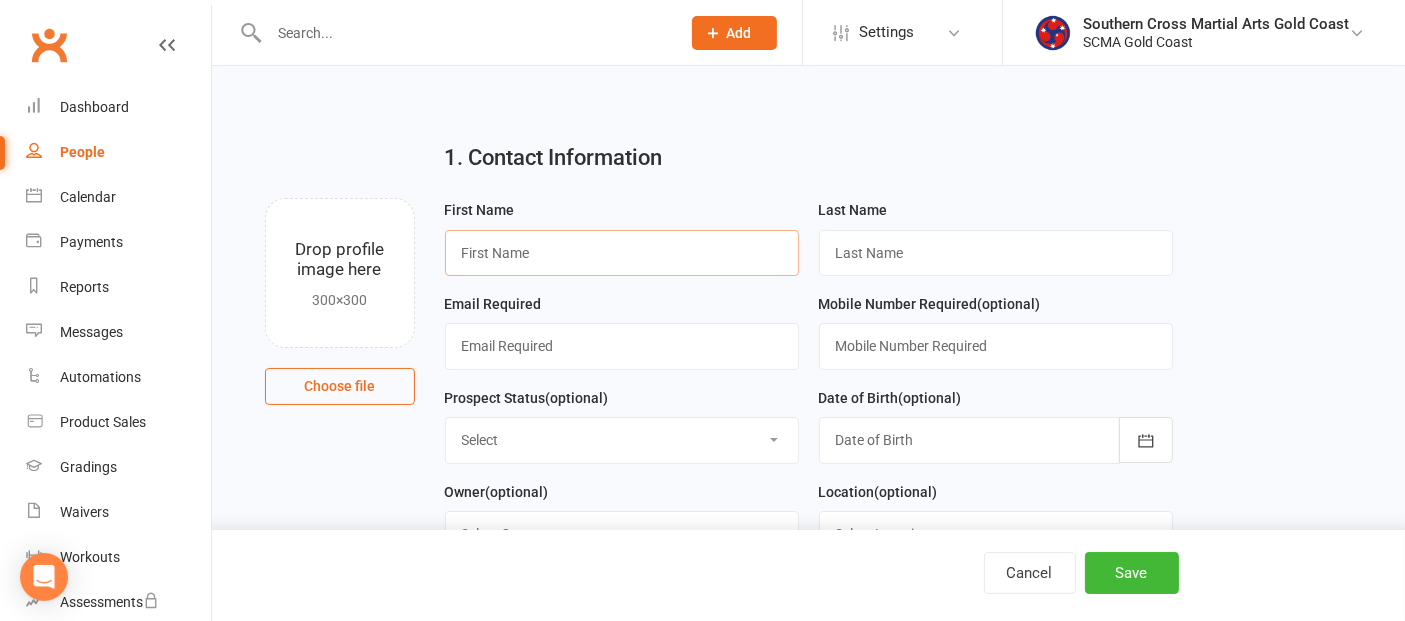 click at bounding box center (622, 253) 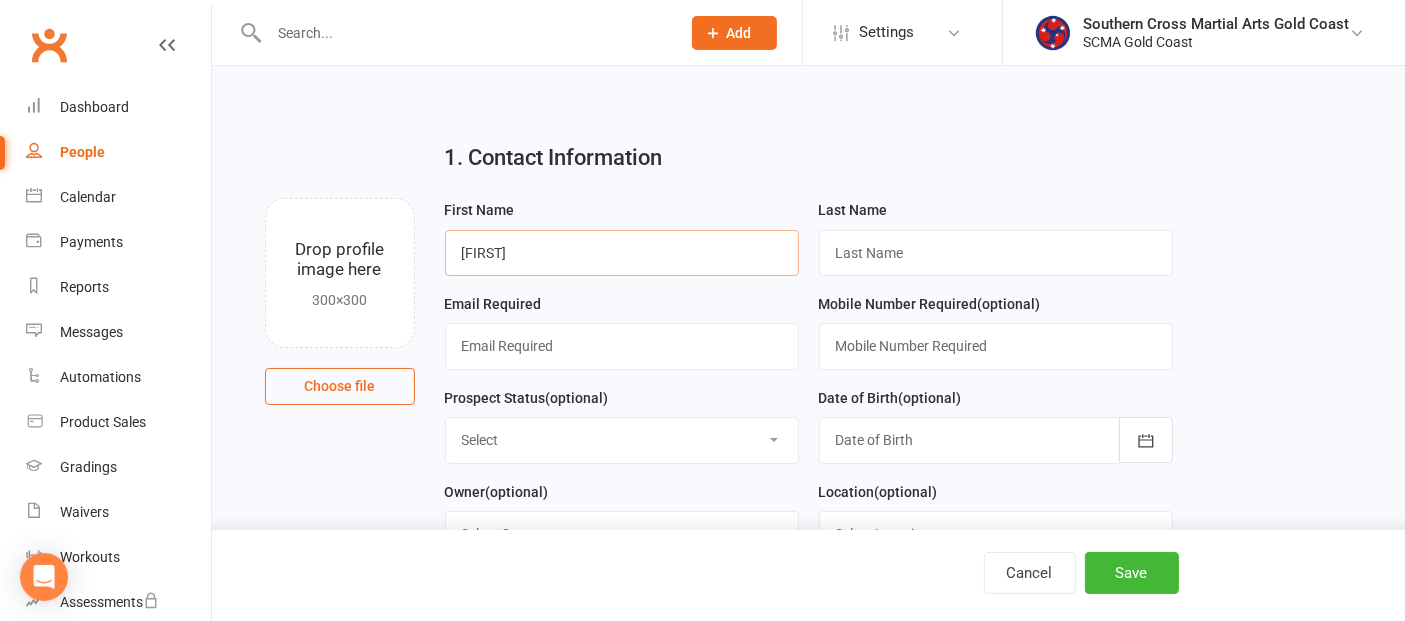 type on "Jenni" 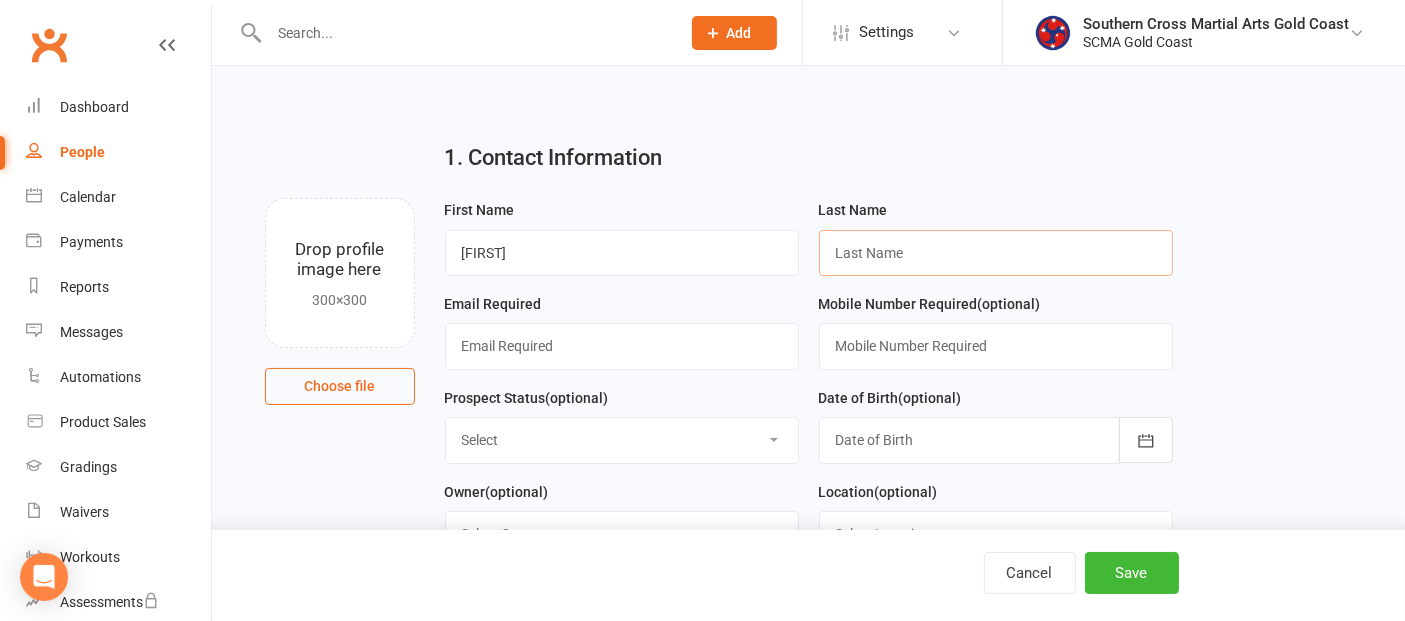 click at bounding box center (996, 253) 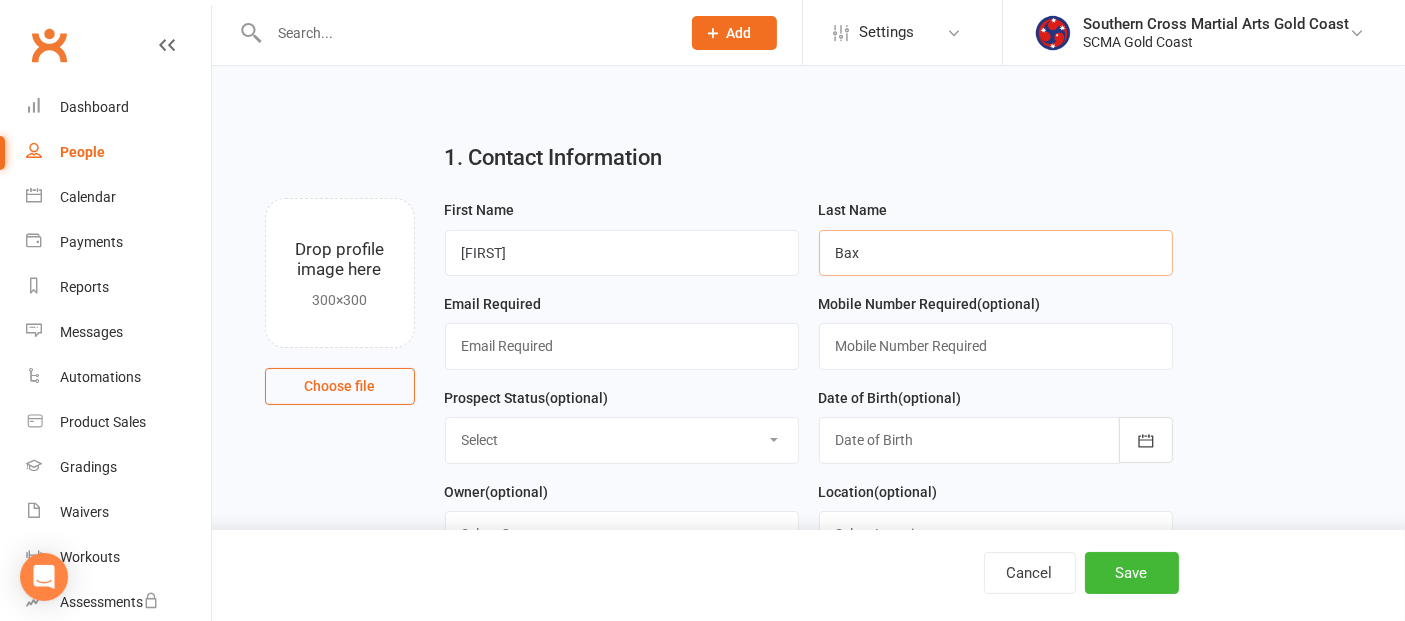 type on "Bax" 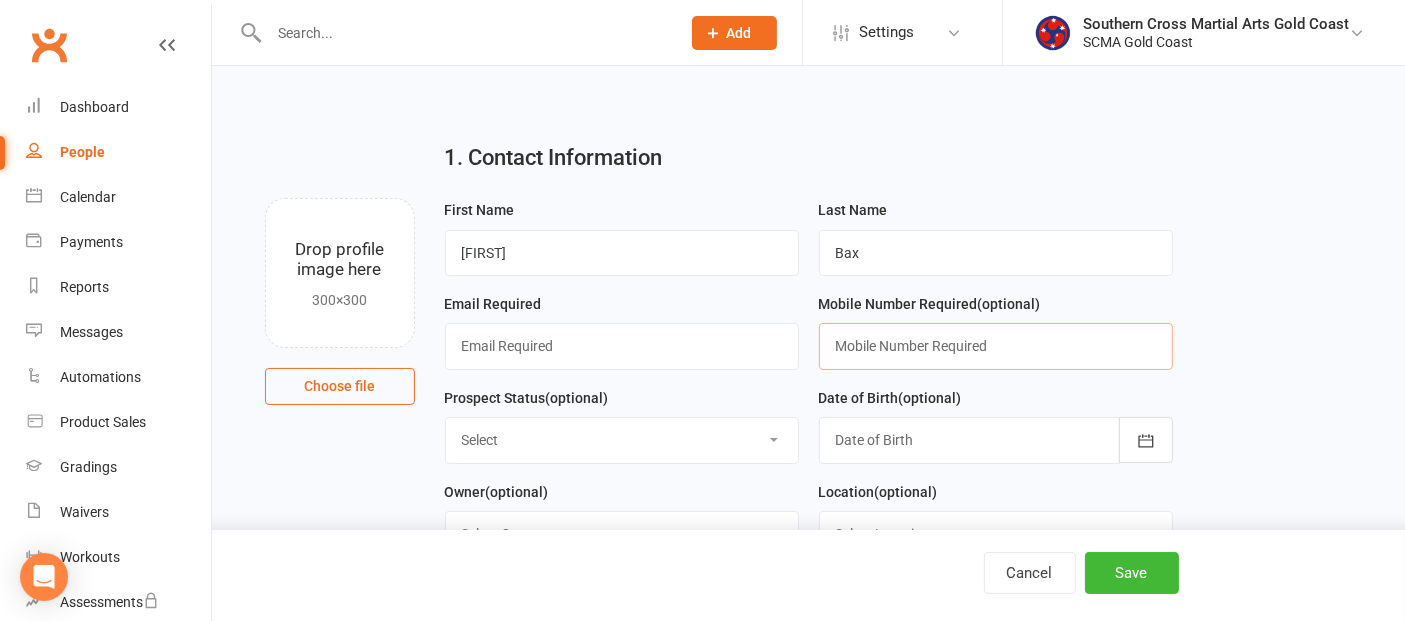 click at bounding box center [996, 346] 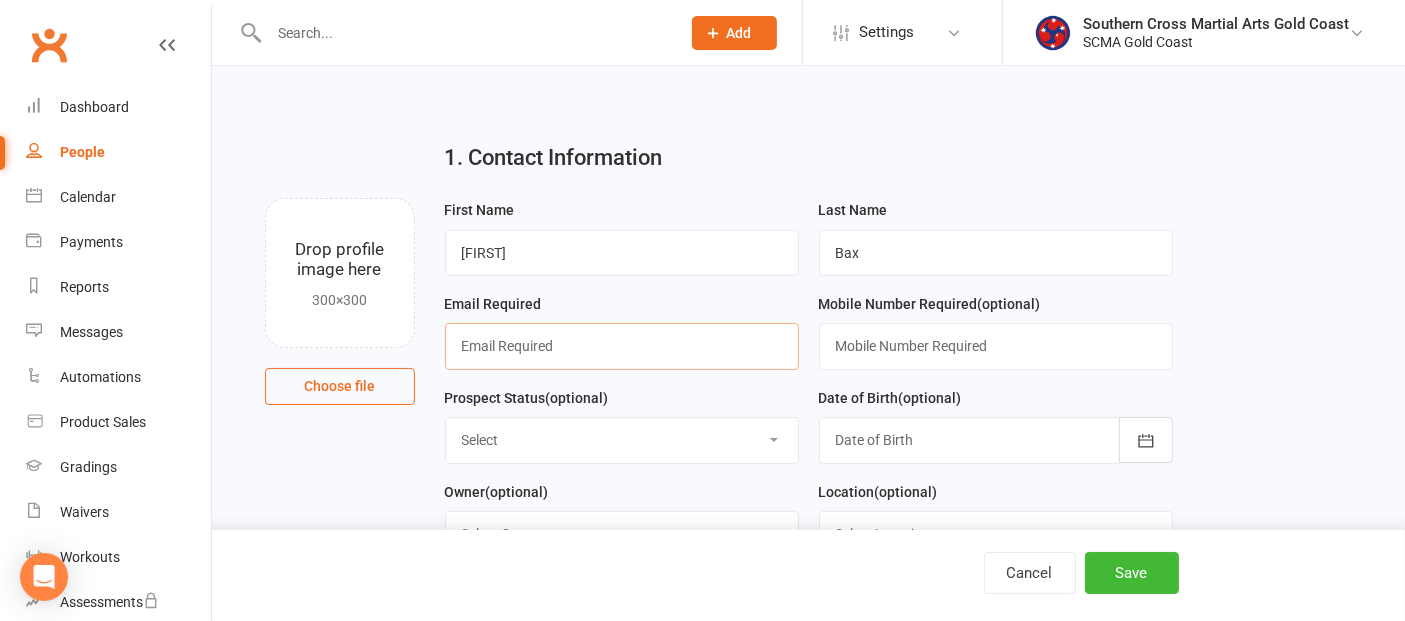 click at bounding box center [622, 346] 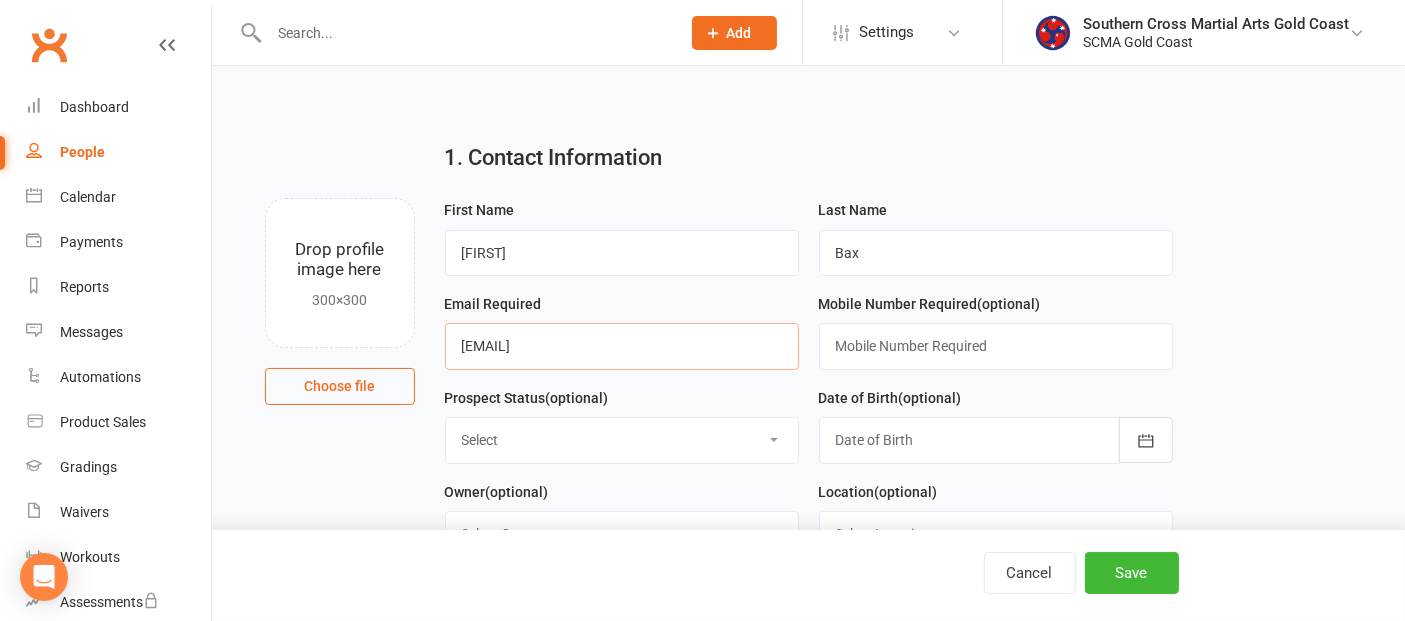 type on "[EMAIL]" 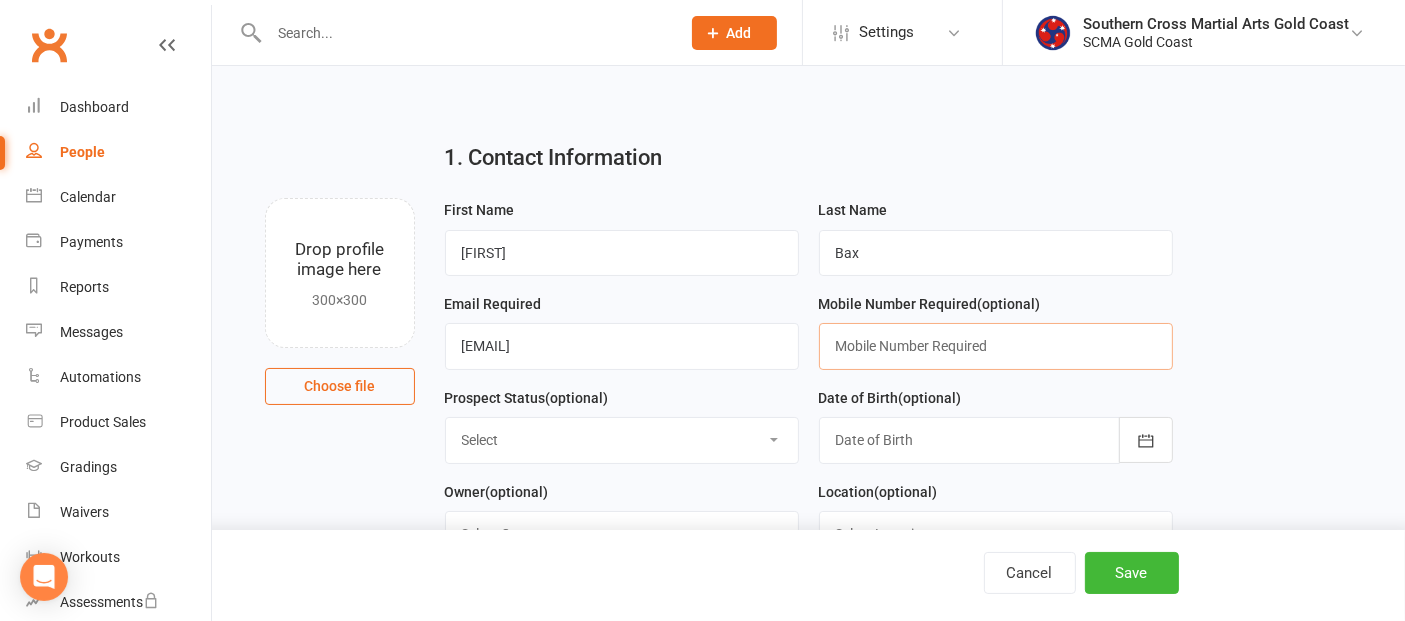 click at bounding box center (996, 346) 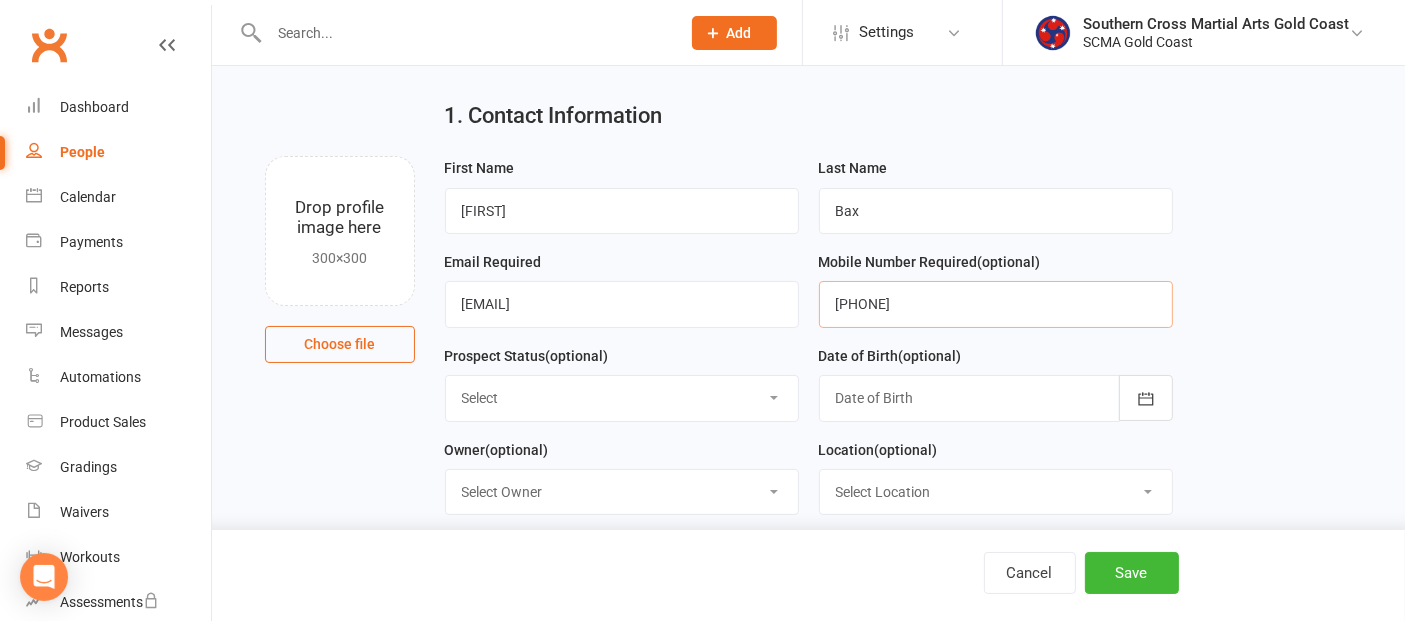 scroll, scrollTop: 62, scrollLeft: 0, axis: vertical 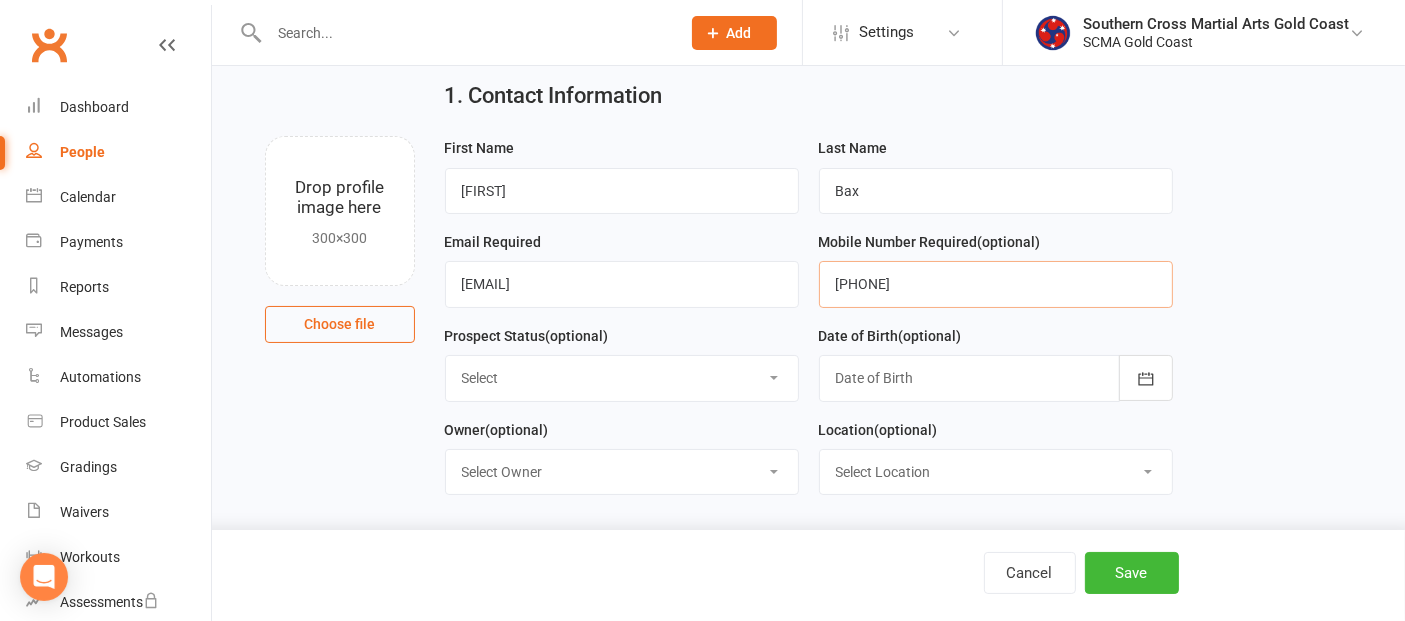 type on "[PHONE]" 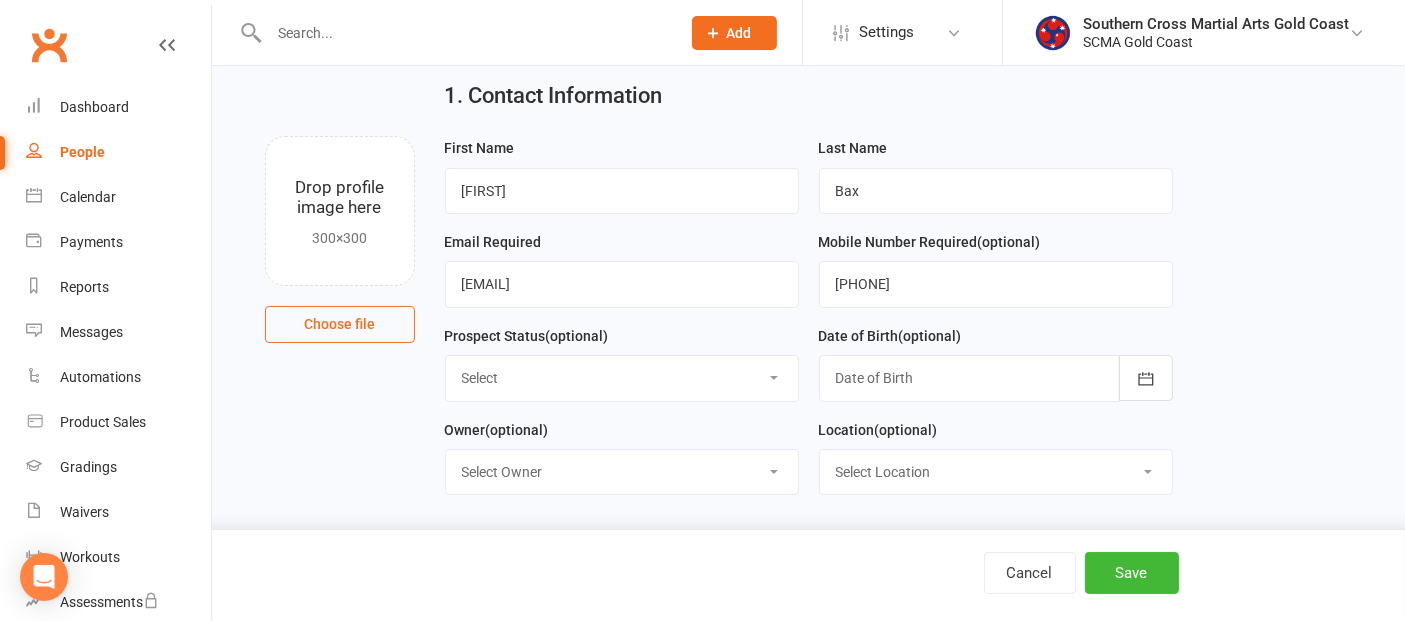 click on "Select Initial Contact Follow-up Call Follow-up Email Almost Ready Not Ready Not interested FB Lead ad No answer Bring Friend Day Kindy" at bounding box center [622, 378] 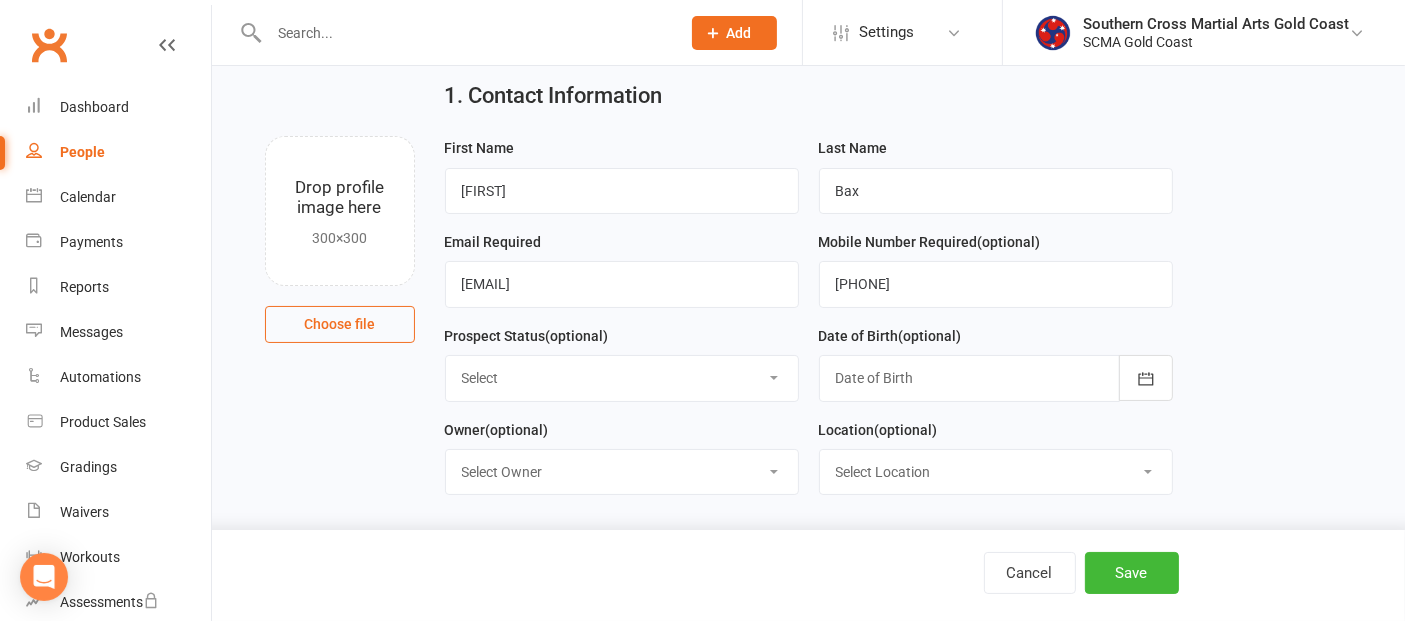 click on "1. Contact Information  Drop profile image here 300×300 Choose file
First Name  Jenni
Last Name  Bax
Email Required  jennicrisp@hotmail.com
Mobile Number Required  (optional) 0412018804
Prospect Status  (optional) Select Initial Contact Follow-up Call Follow-up Email Almost Ready Not Ready Not interested FB Lead ad No answer Bring Friend Day Kindy
Date of Birth  (optional)
2021 - 2040
2021
2022
2023
2024
2025
2026
2027
2028
2029
2030
2031
2032
2033
2034
2035
2036
2037
2038
2039
2040
Owner  (optional)" at bounding box center (808, 257) 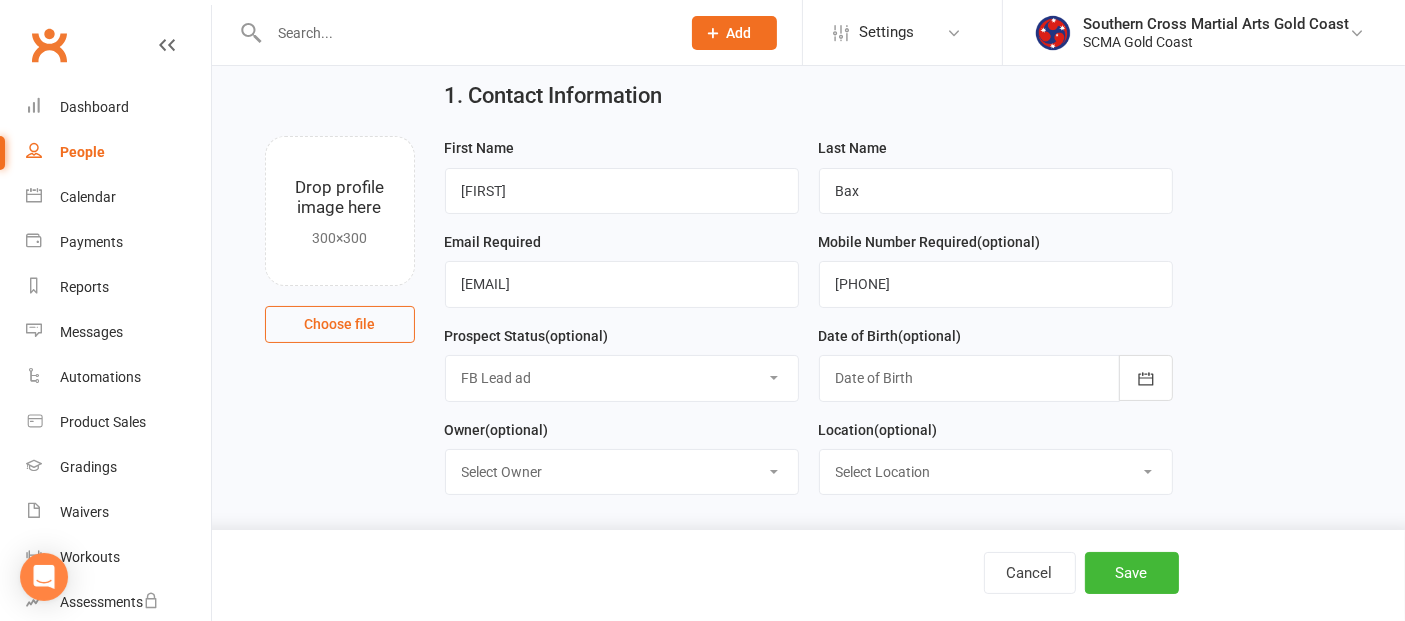 click on "Select Initial Contact Follow-up Call Follow-up Email Almost Ready Not Ready Not interested FB Lead ad No answer Bring Friend Day Kindy" at bounding box center [622, 378] 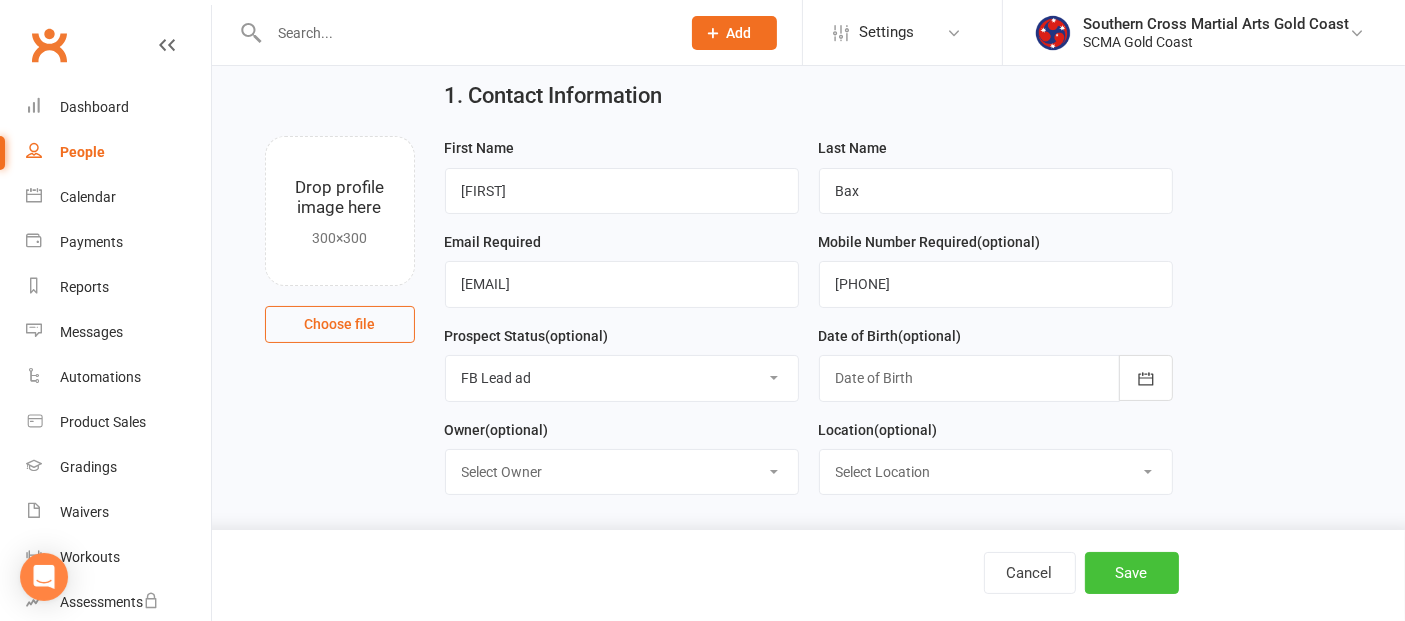 click on "Save" at bounding box center (1132, 573) 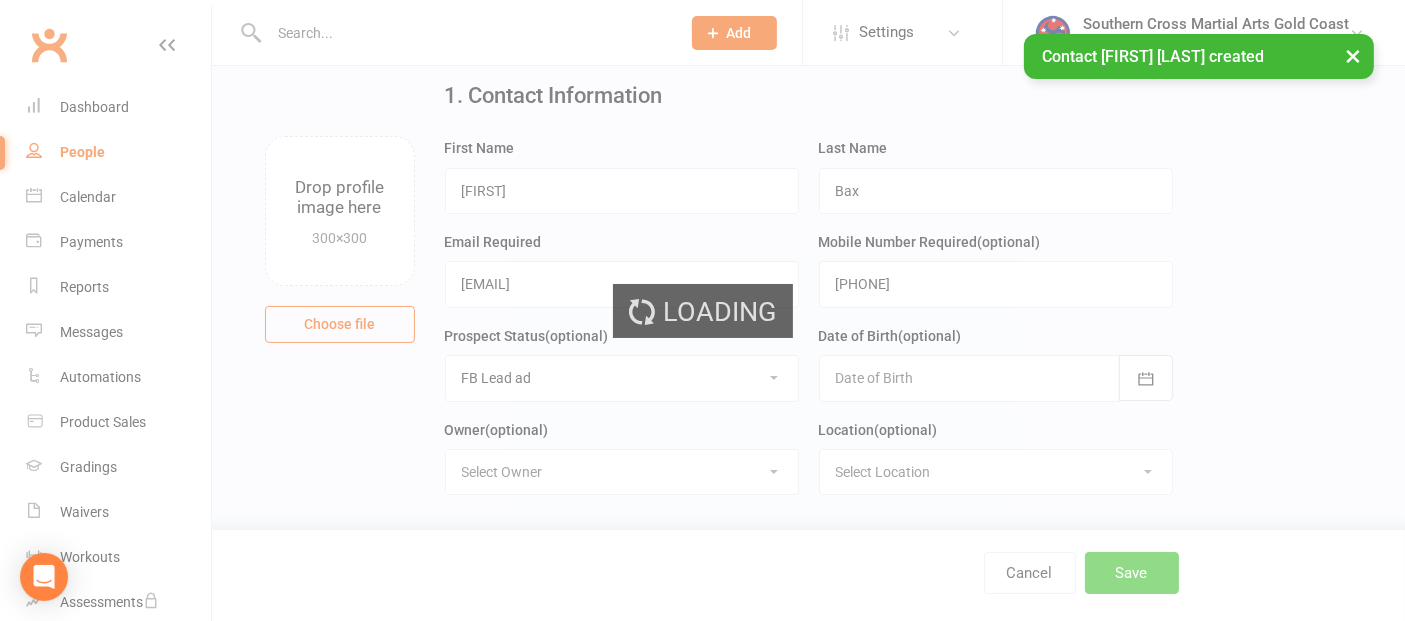 scroll, scrollTop: 0, scrollLeft: 0, axis: both 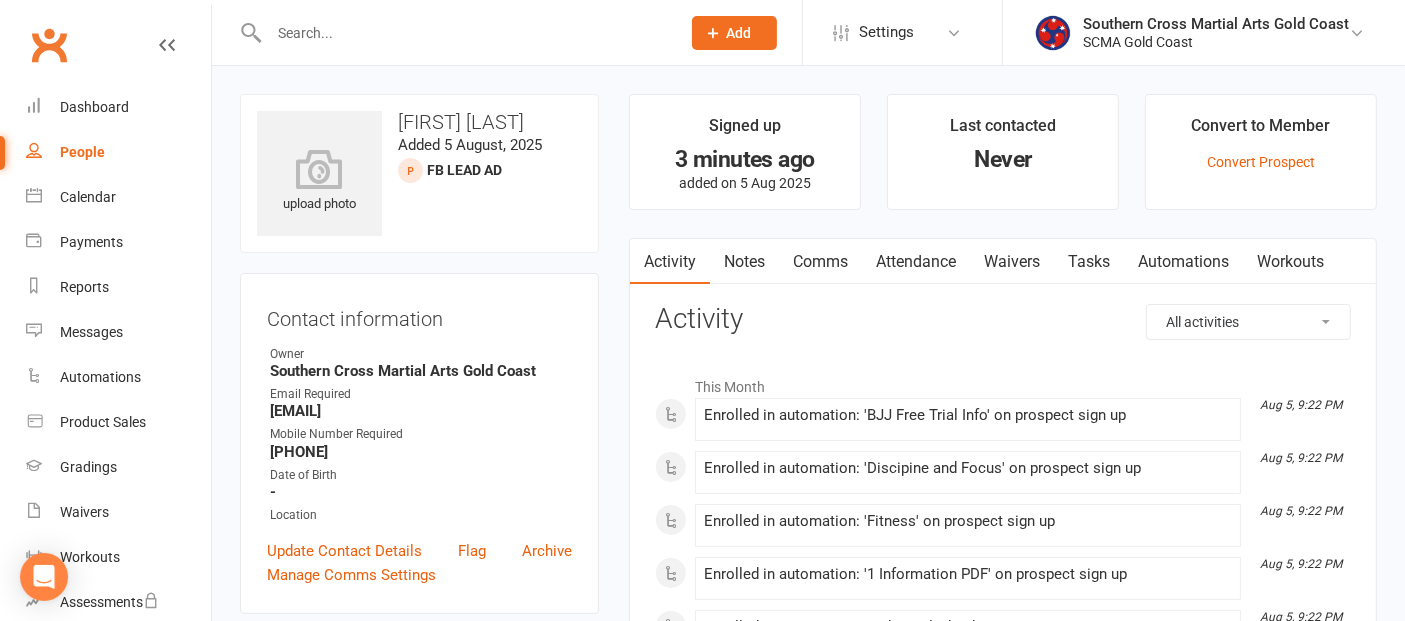 click on "People" at bounding box center (82, 152) 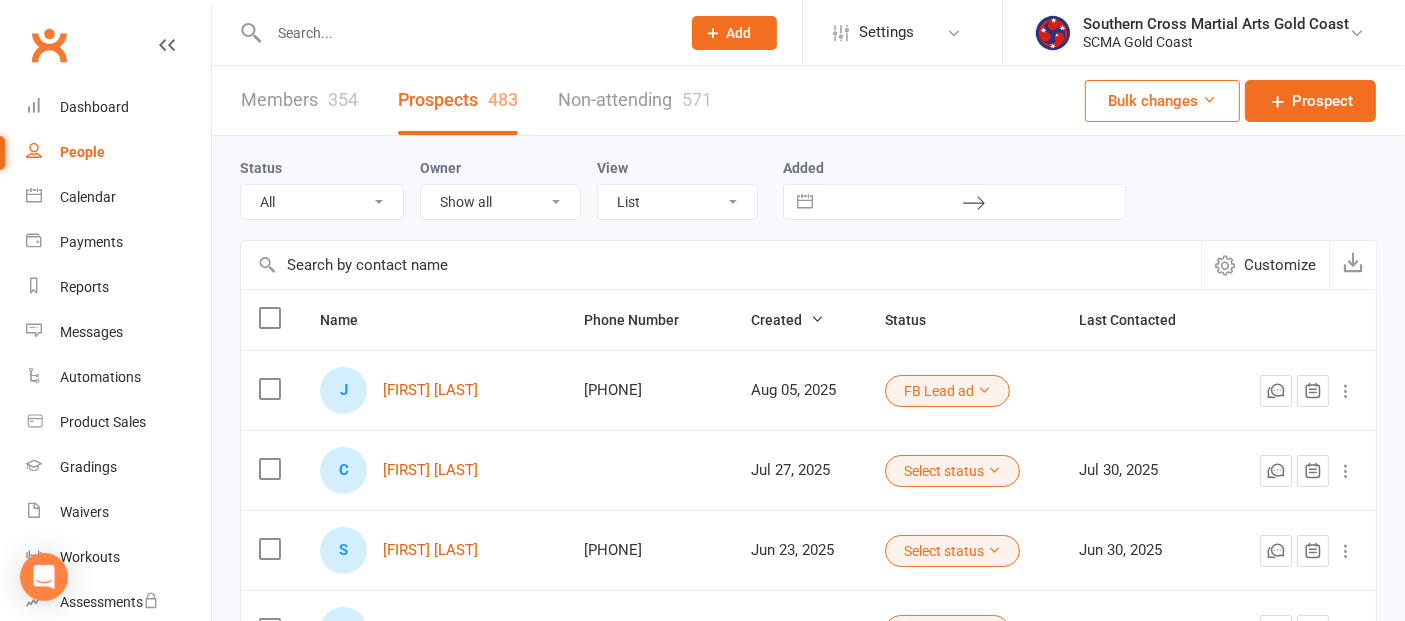 click on "Members 354" at bounding box center (299, 100) 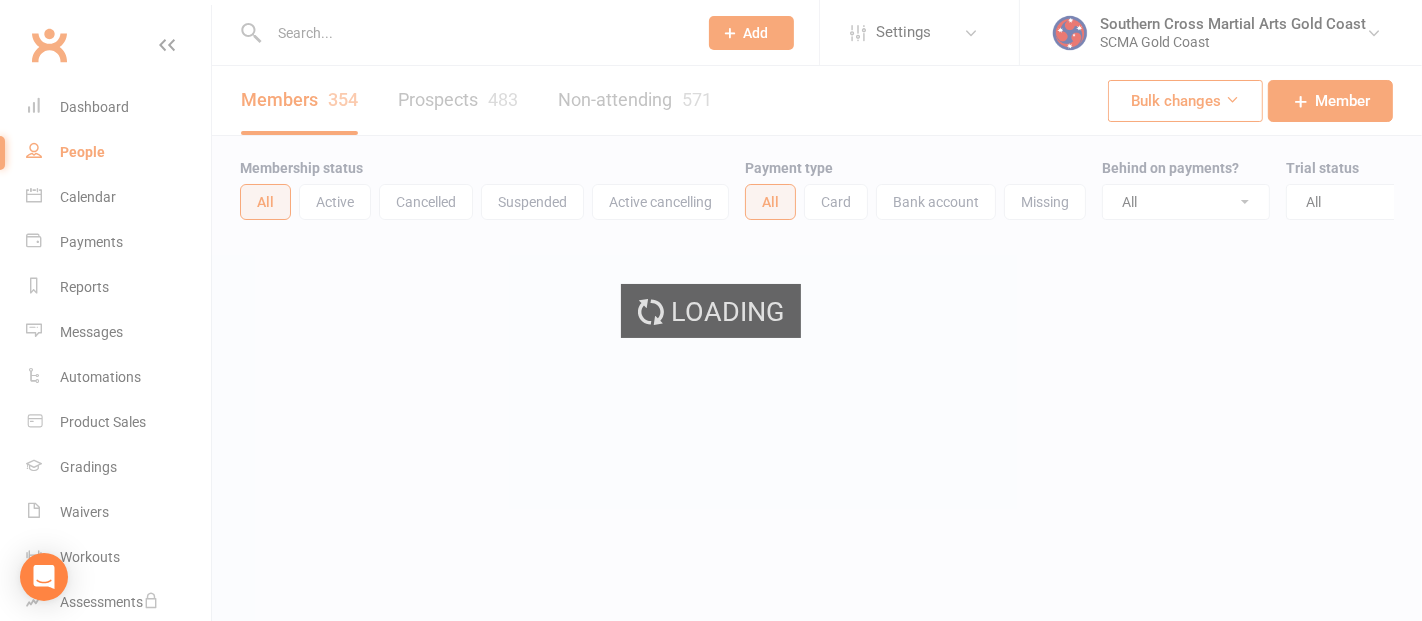 select on "100" 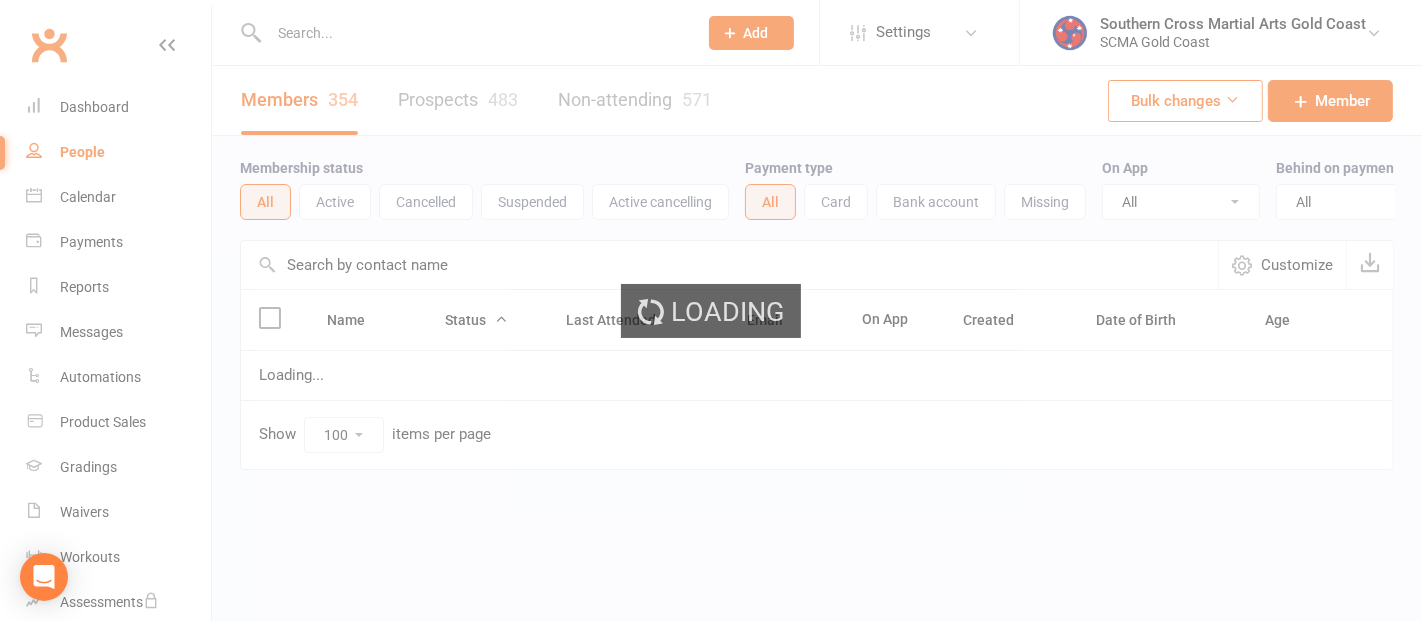 click at bounding box center [729, 265] 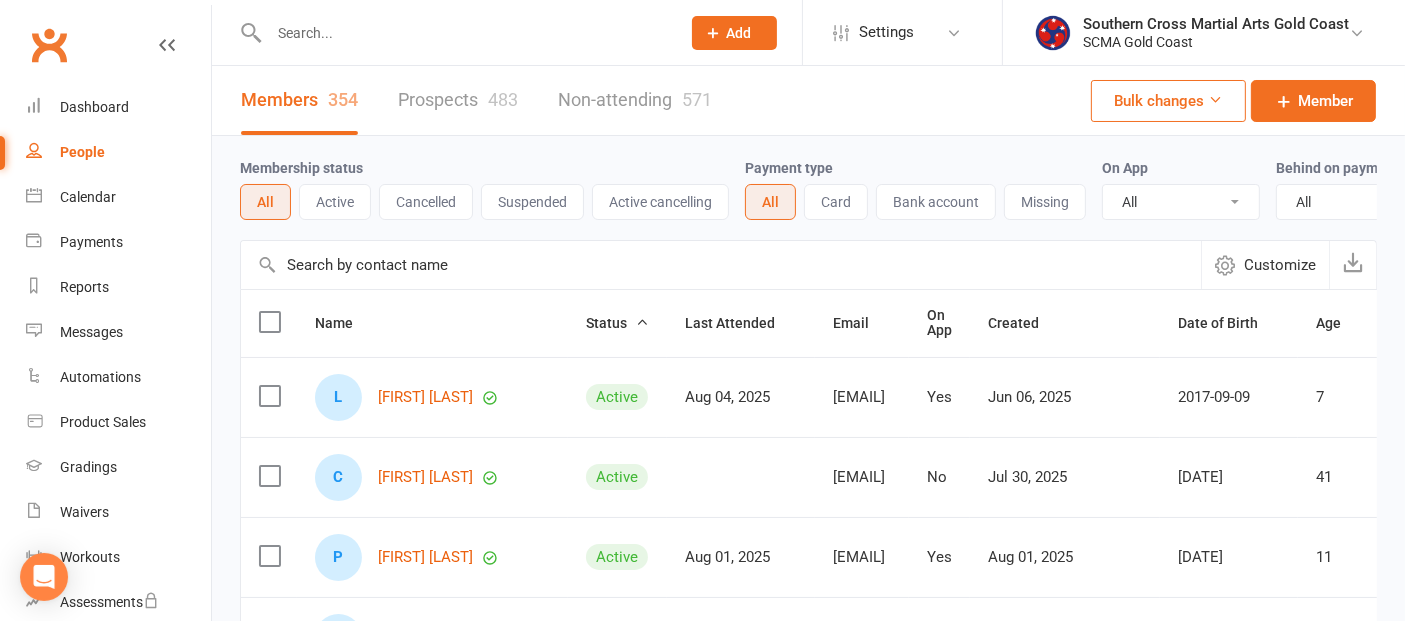 click at bounding box center (721, 265) 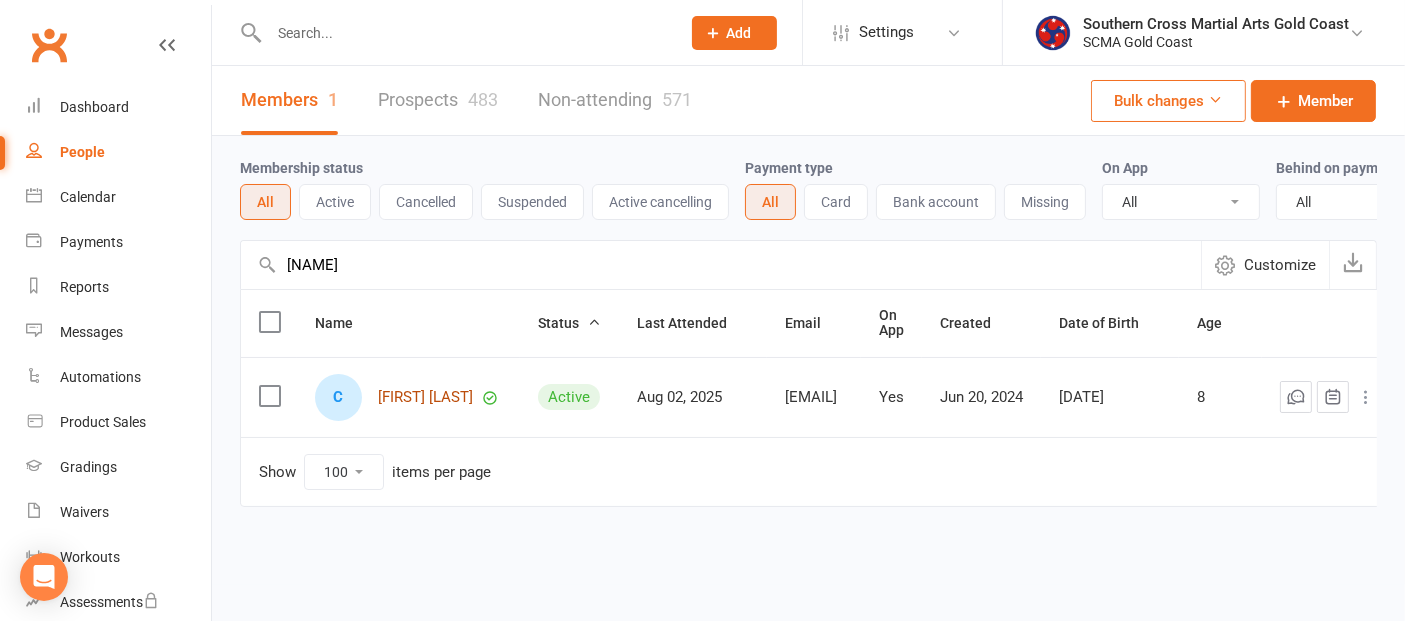 type on "[NAME]" 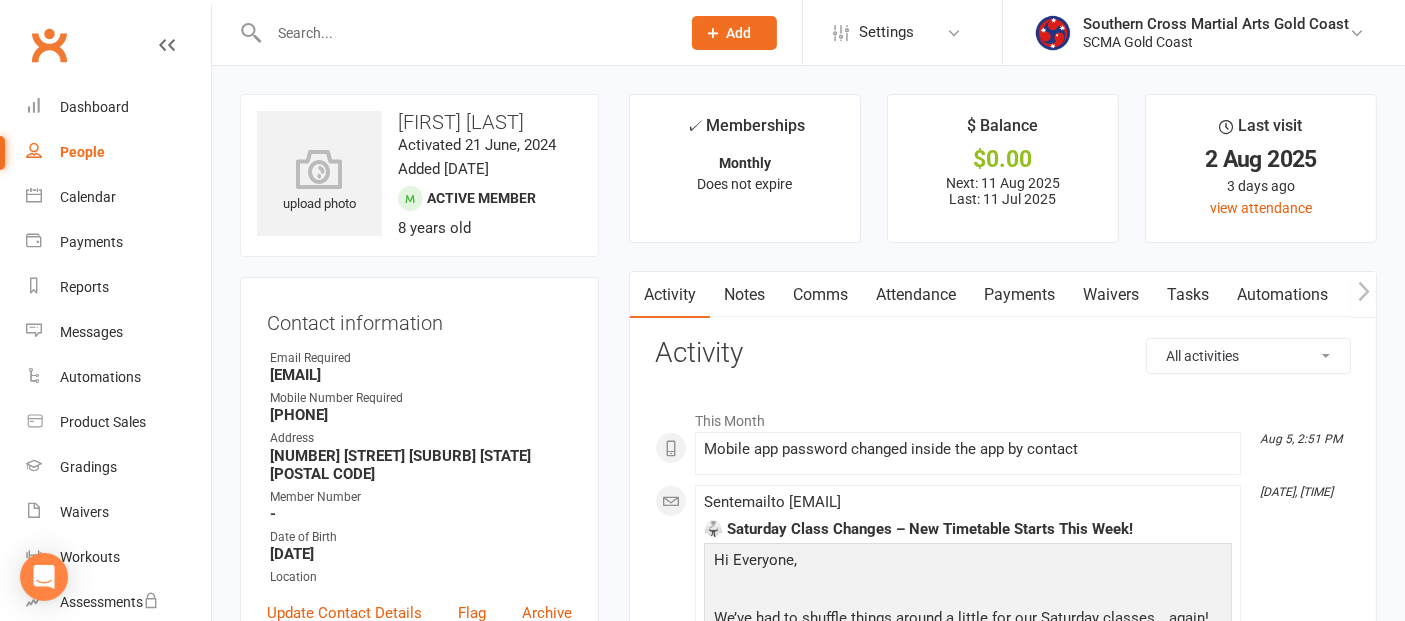 click at bounding box center [1363, 294] 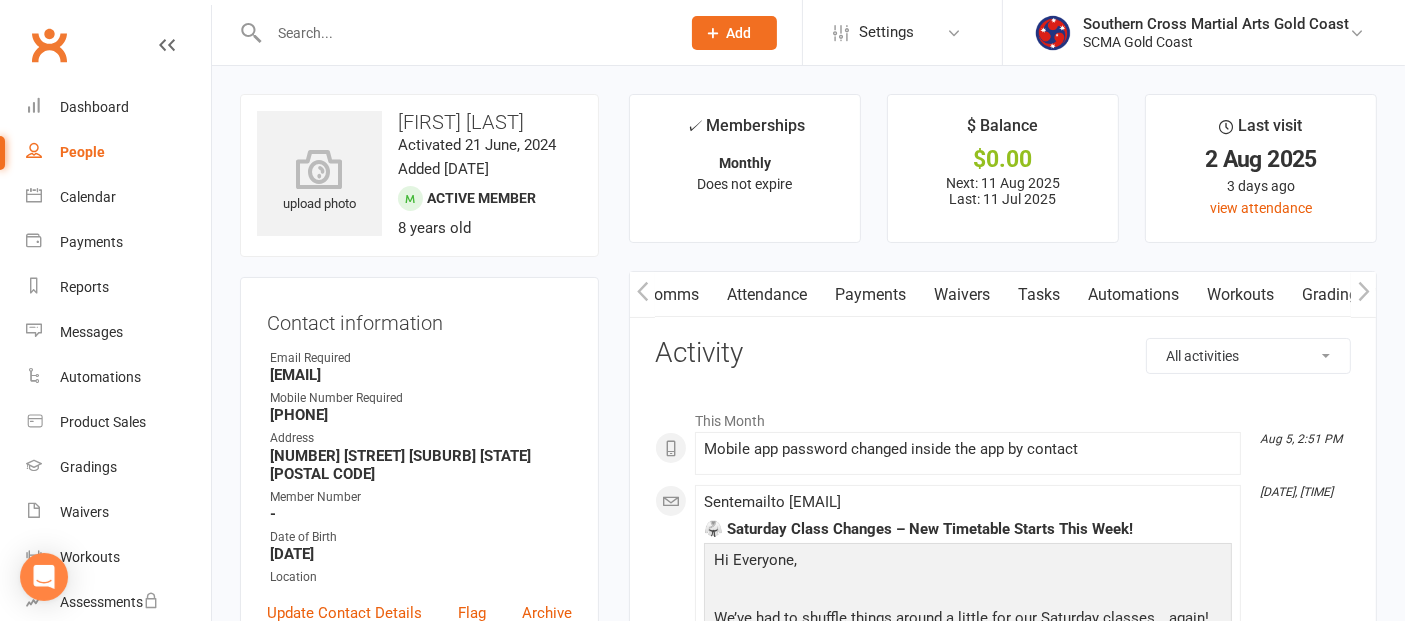 click at bounding box center [1363, 294] 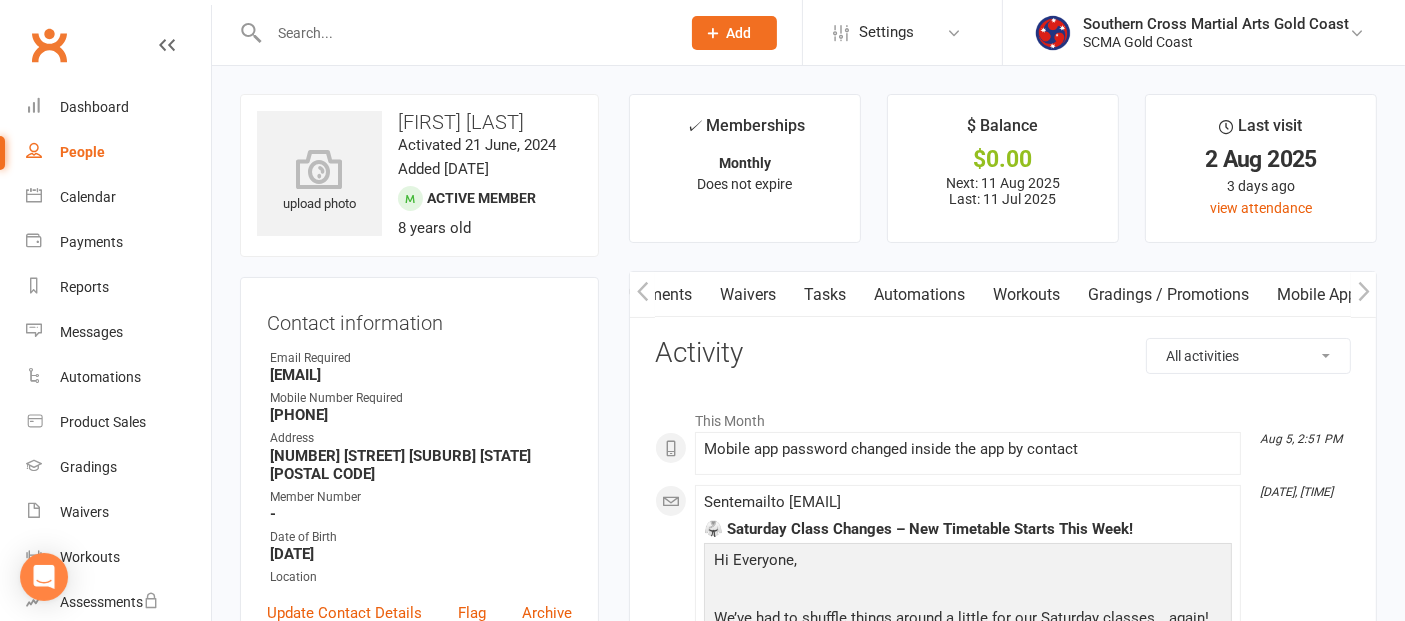 scroll, scrollTop: 0, scrollLeft: 363, axis: horizontal 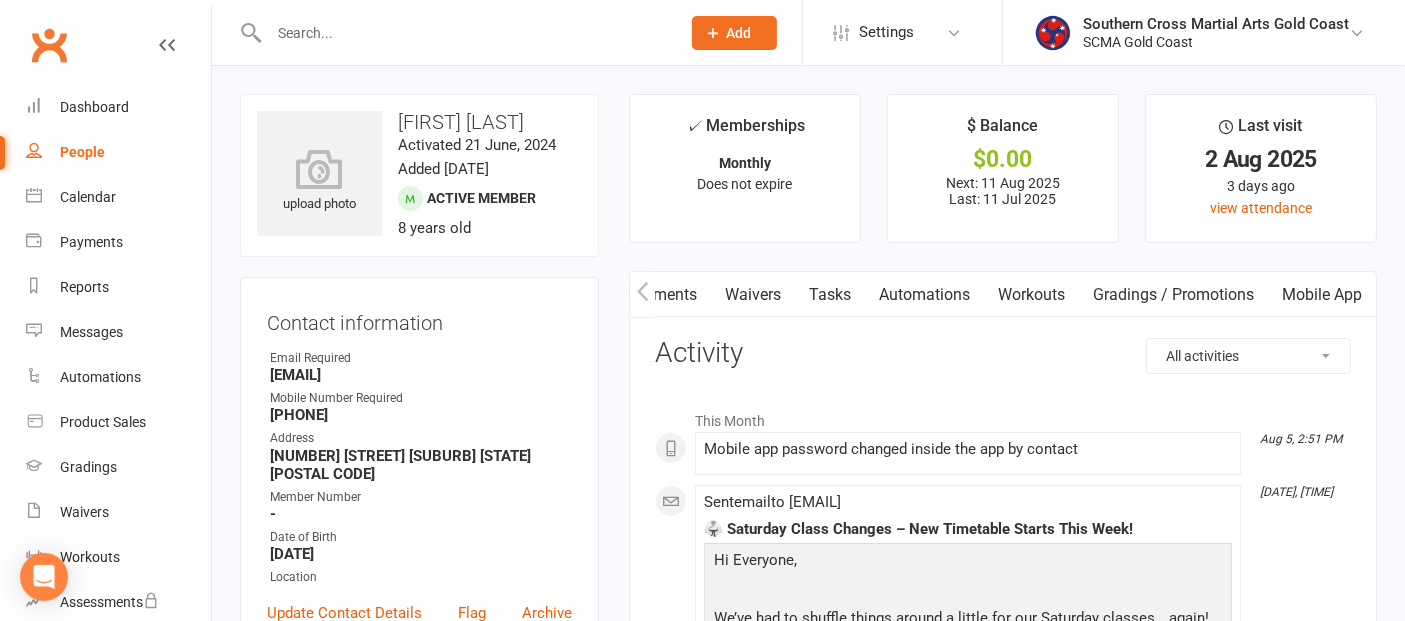 click at bounding box center (1363, 294) 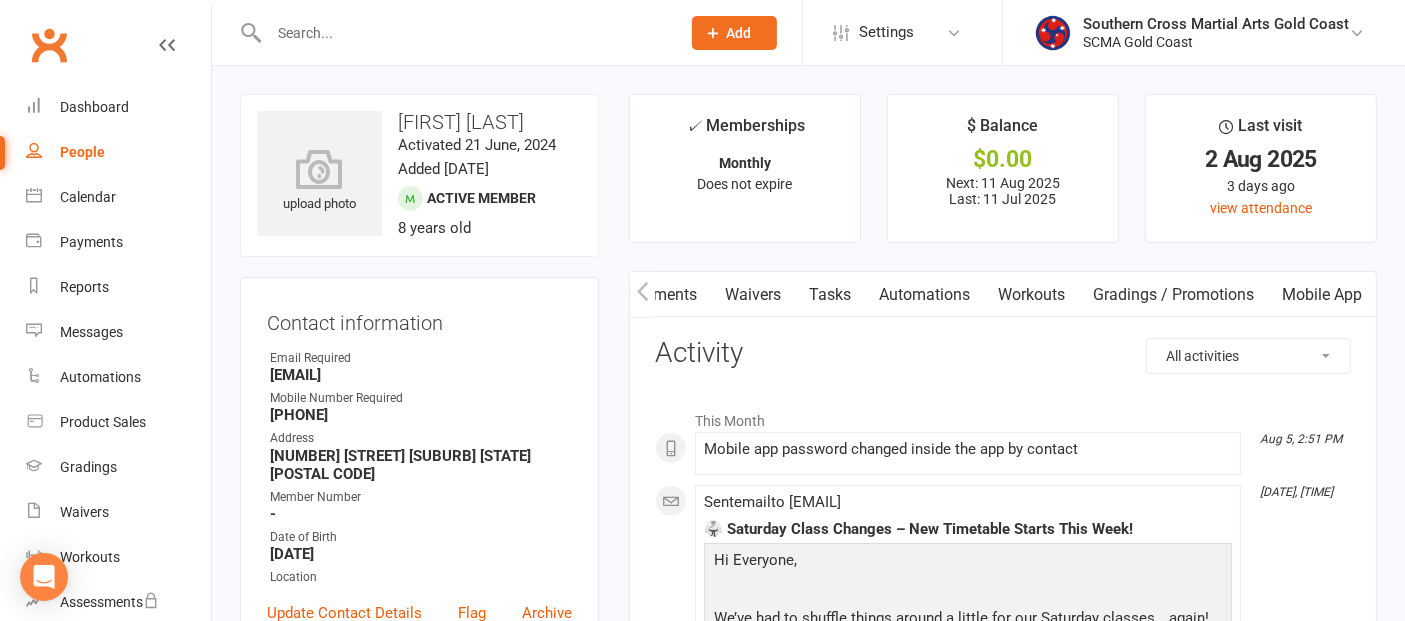 click on "Mobile App" at bounding box center [1322, 295] 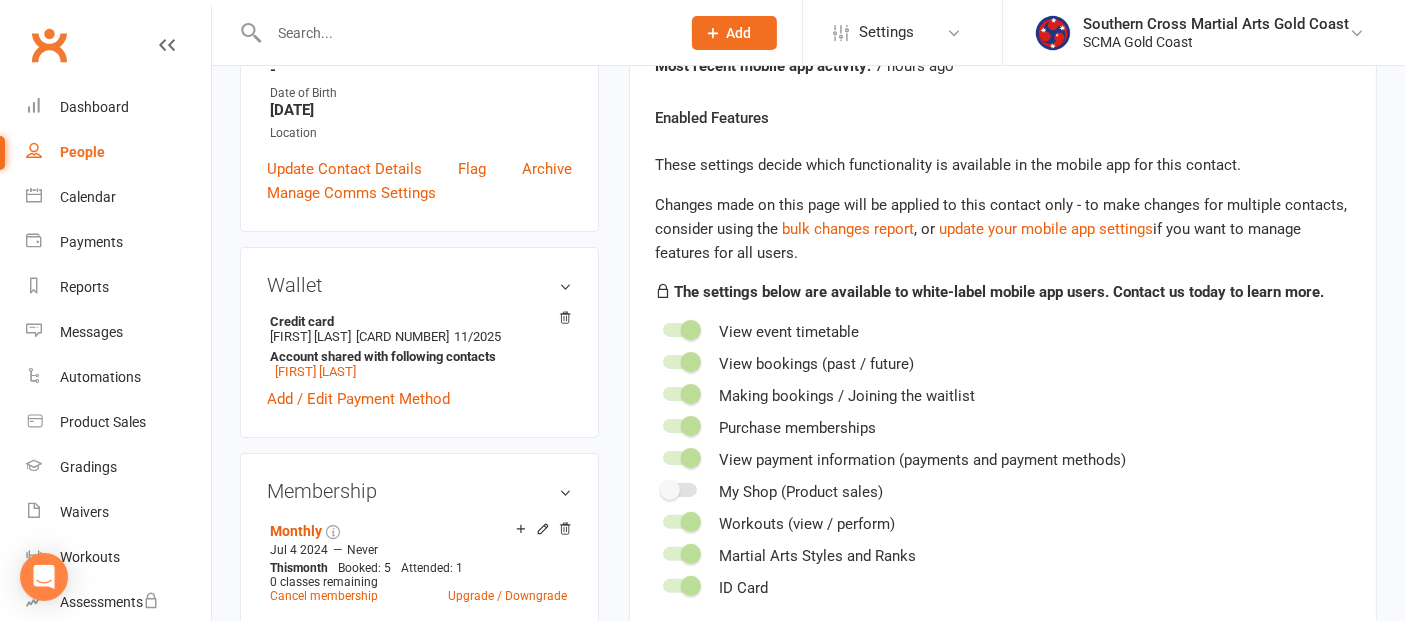 scroll, scrollTop: 555, scrollLeft: 0, axis: vertical 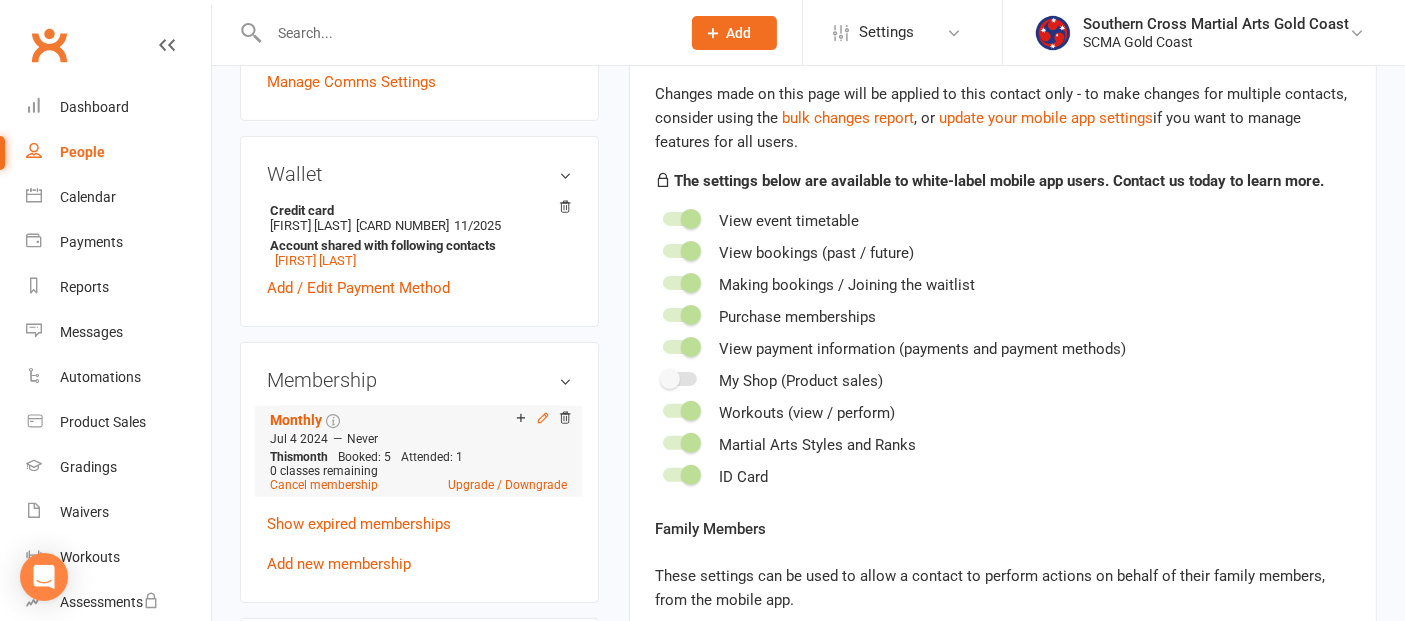 click 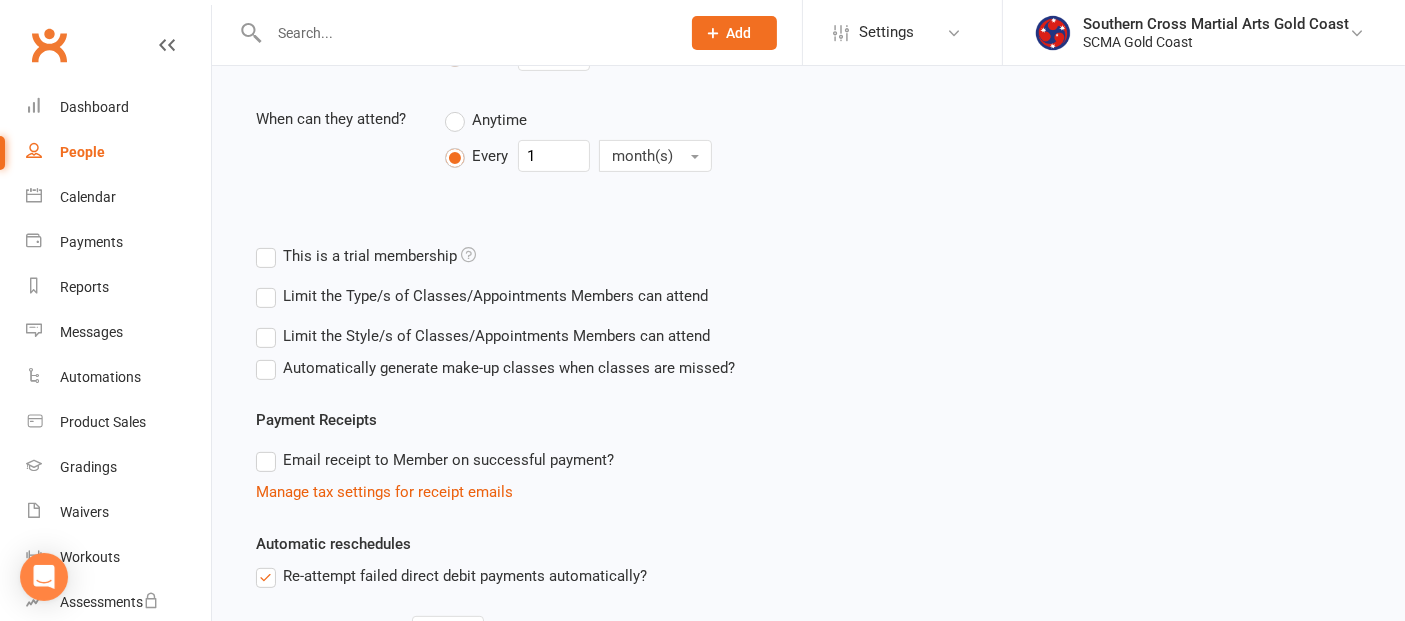 scroll, scrollTop: 0, scrollLeft: 0, axis: both 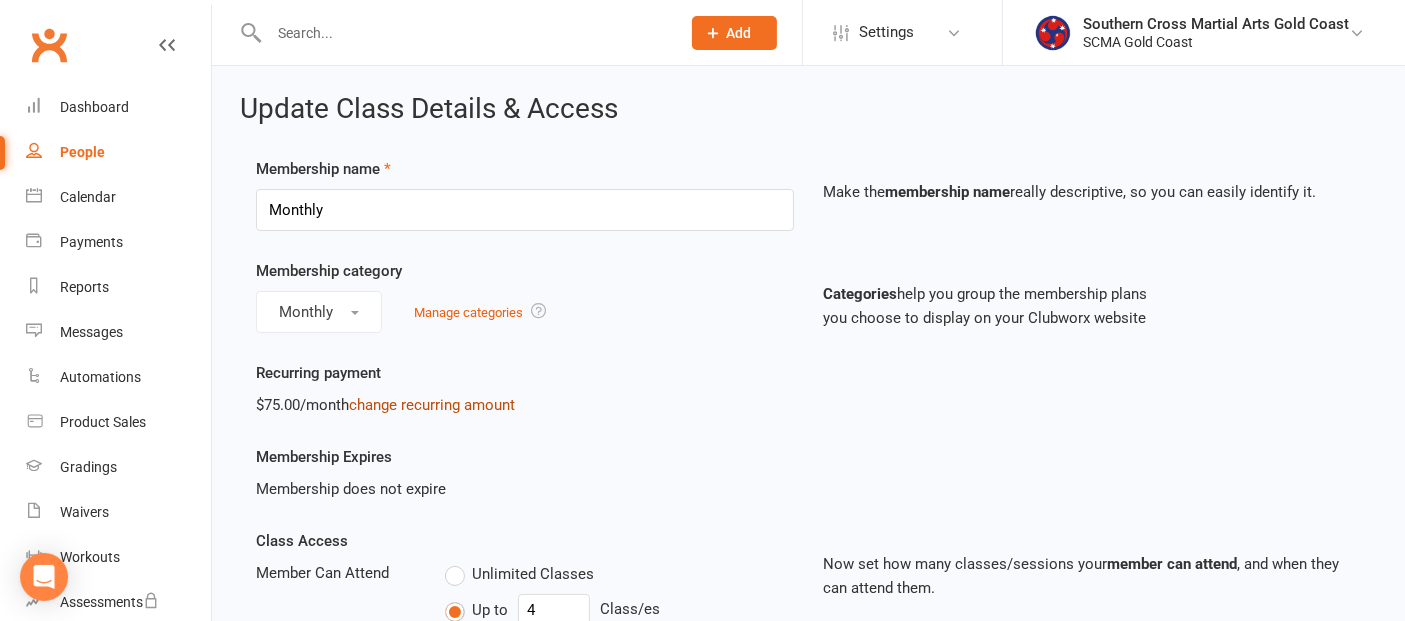 click on "change recurring amount" at bounding box center [432, 405] 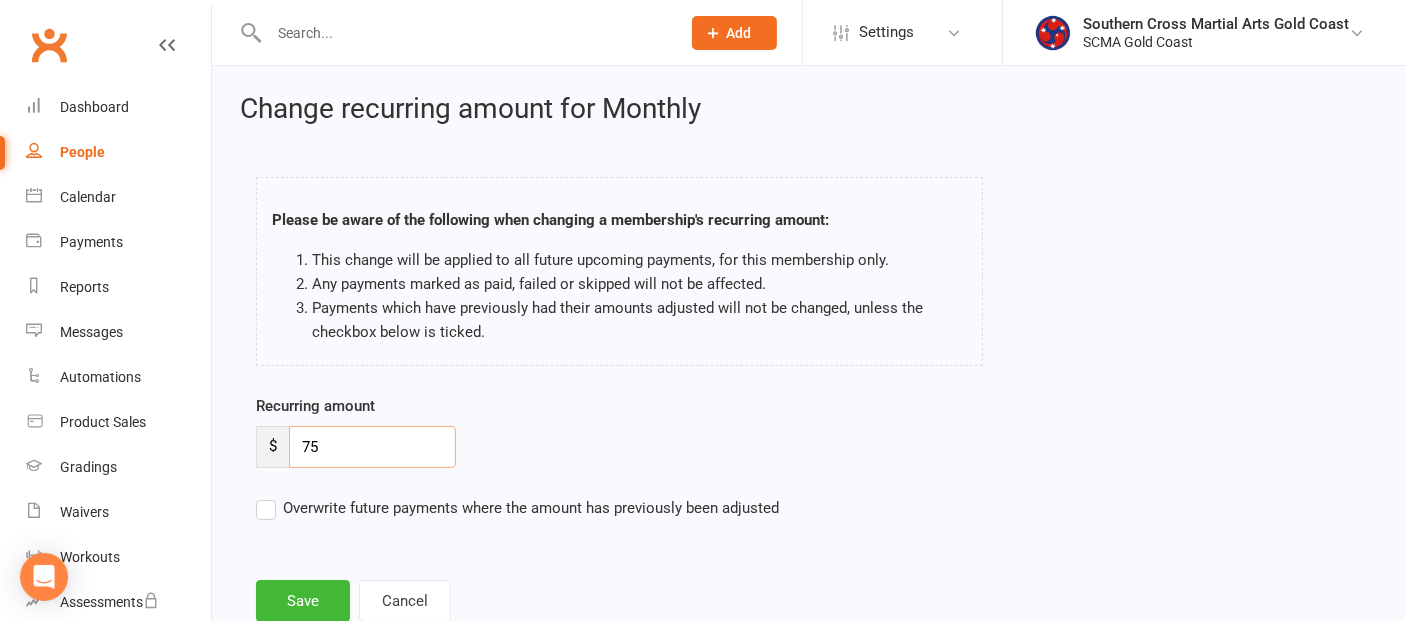 drag, startPoint x: 354, startPoint y: 444, endPoint x: 280, endPoint y: 452, distance: 74.431175 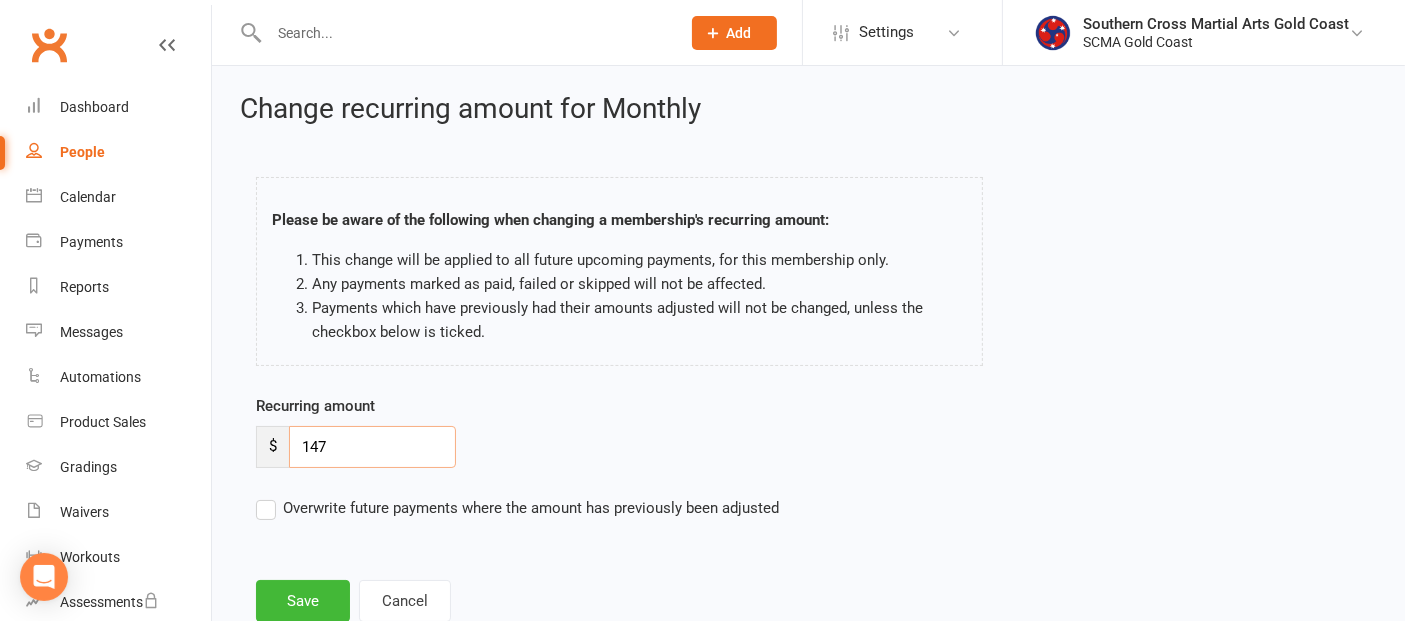 type on "147" 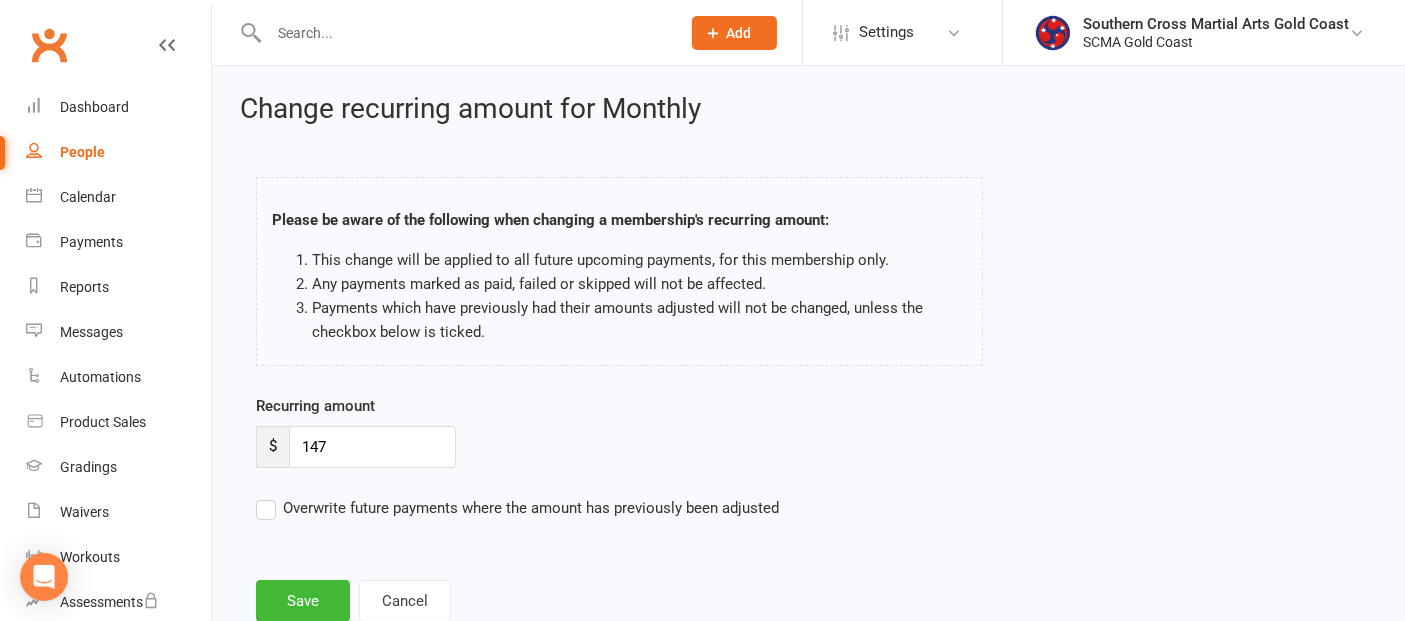 click on "Overwrite future payments where the amount has previously been adjusted" at bounding box center (517, 508) 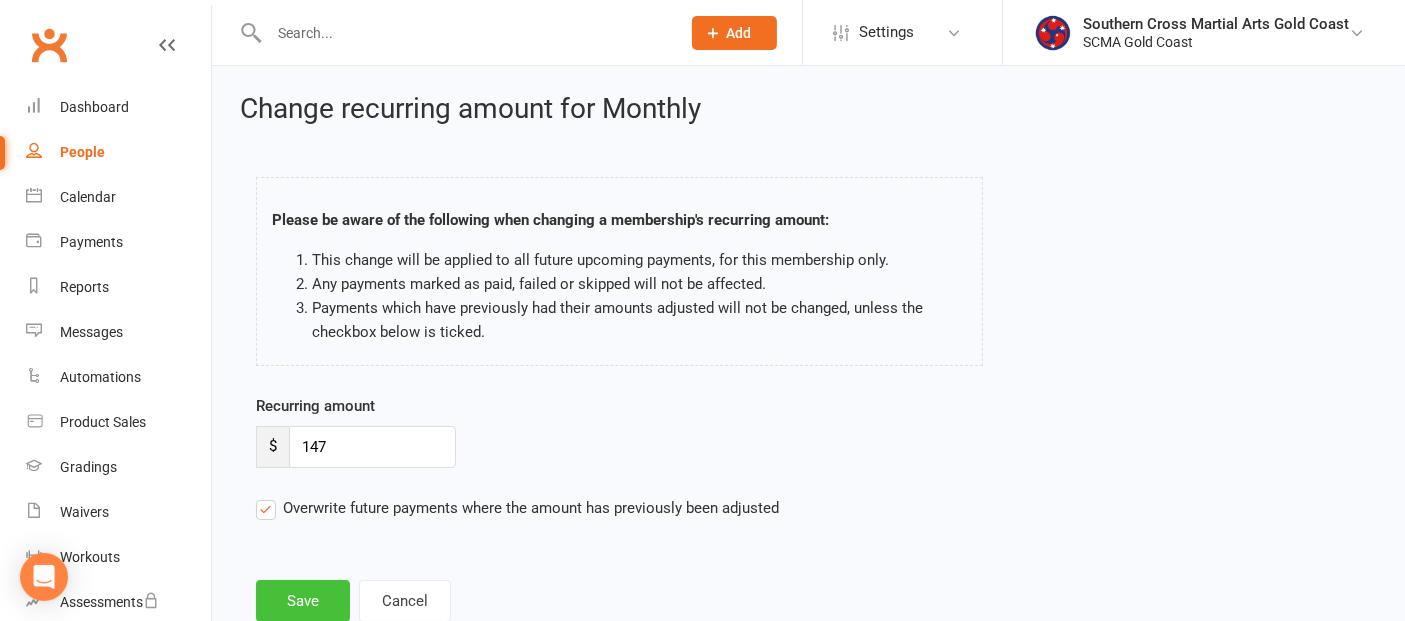 click on "Save" at bounding box center (303, 601) 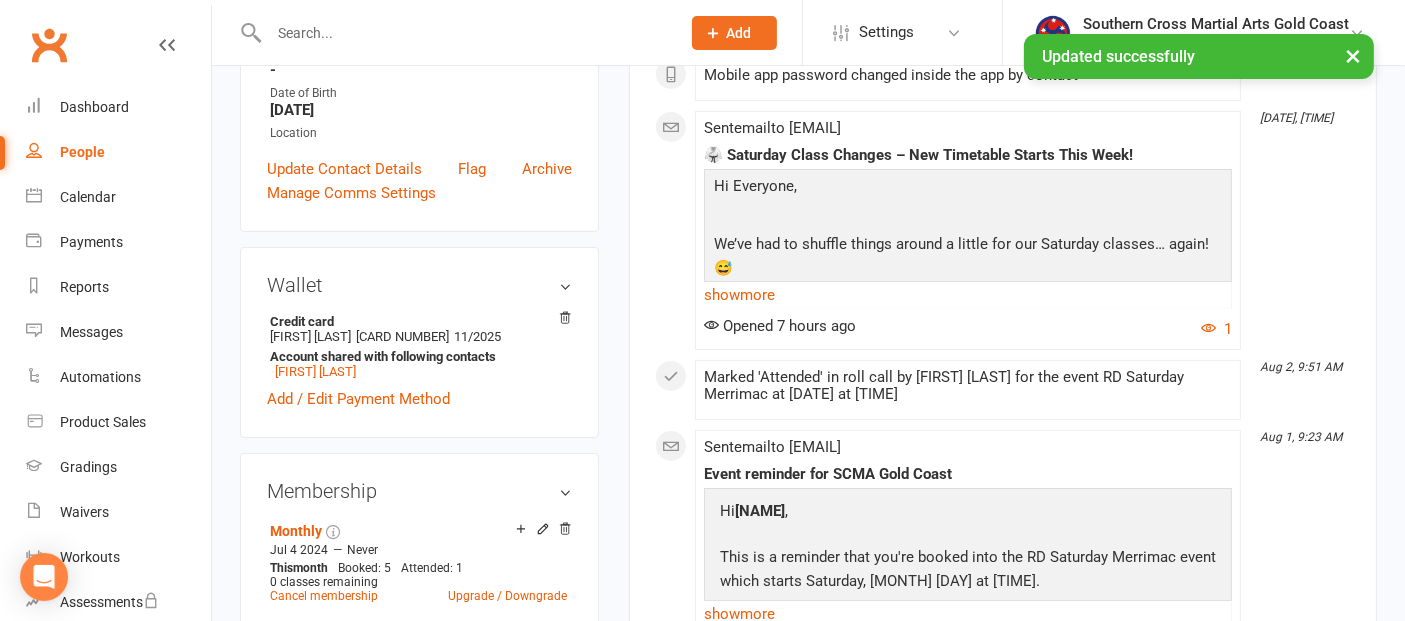 scroll, scrollTop: 555, scrollLeft: 0, axis: vertical 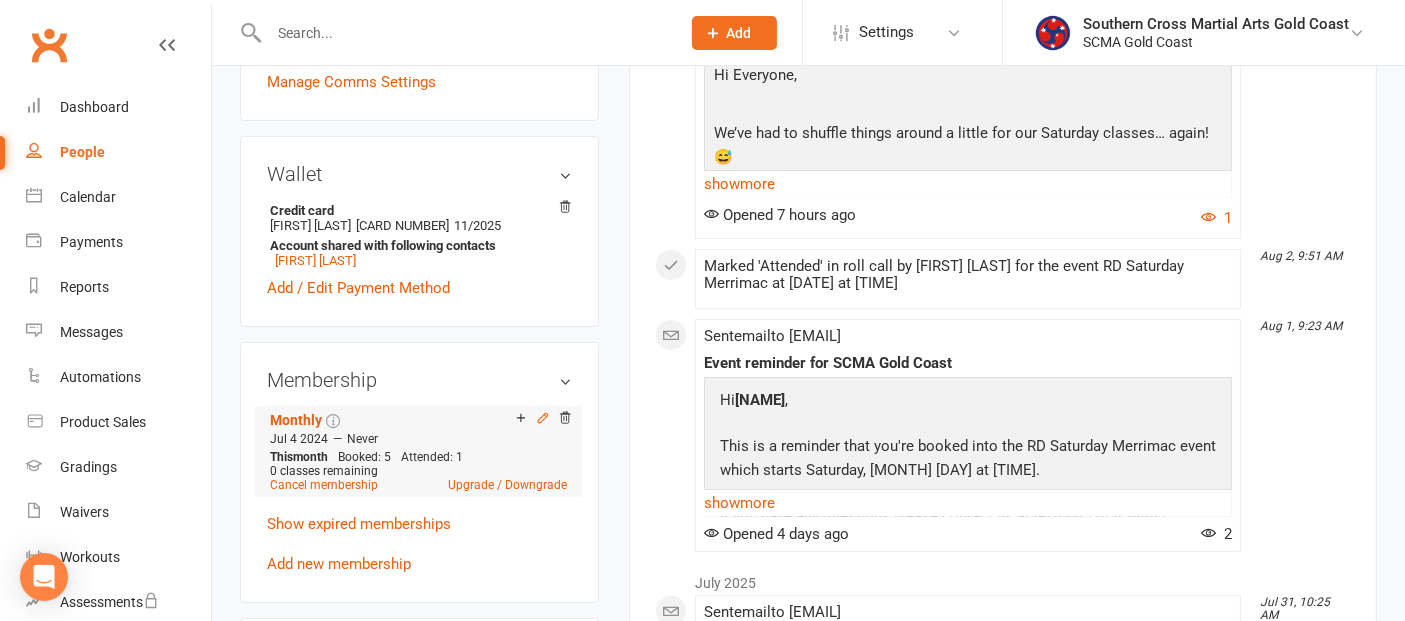 click 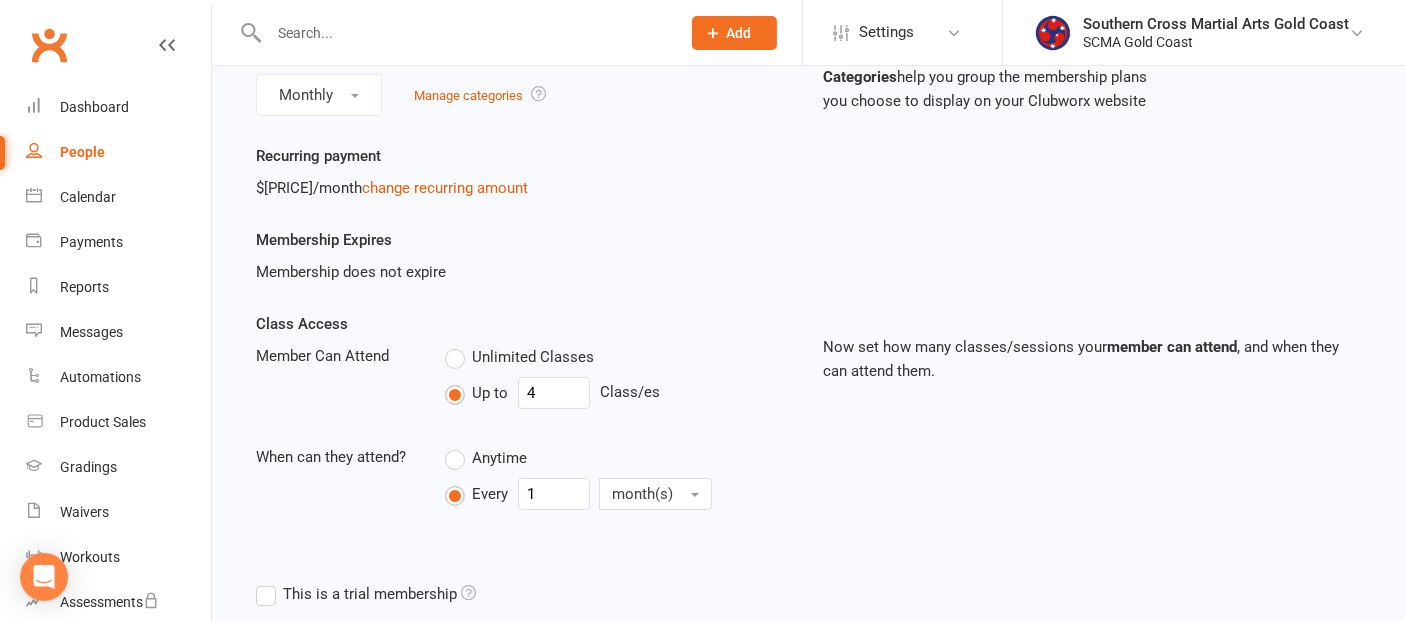 scroll, scrollTop: 222, scrollLeft: 0, axis: vertical 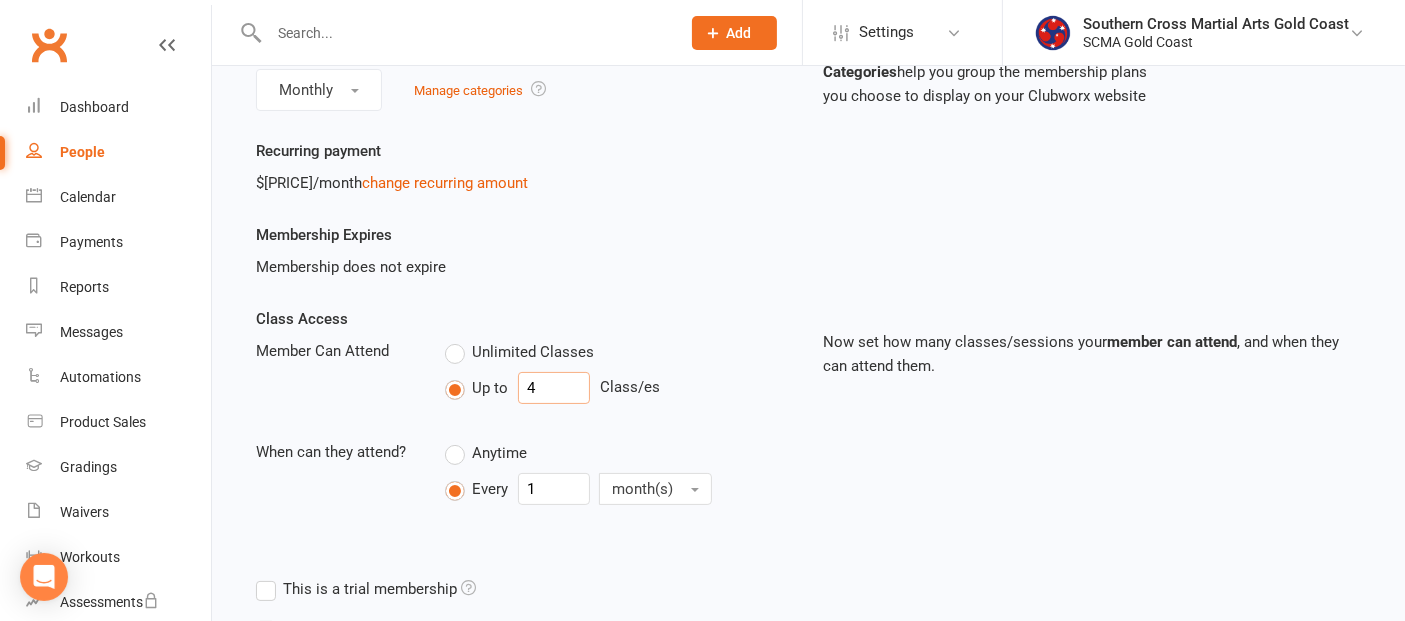 drag, startPoint x: 545, startPoint y: 386, endPoint x: 511, endPoint y: 392, distance: 34.525352 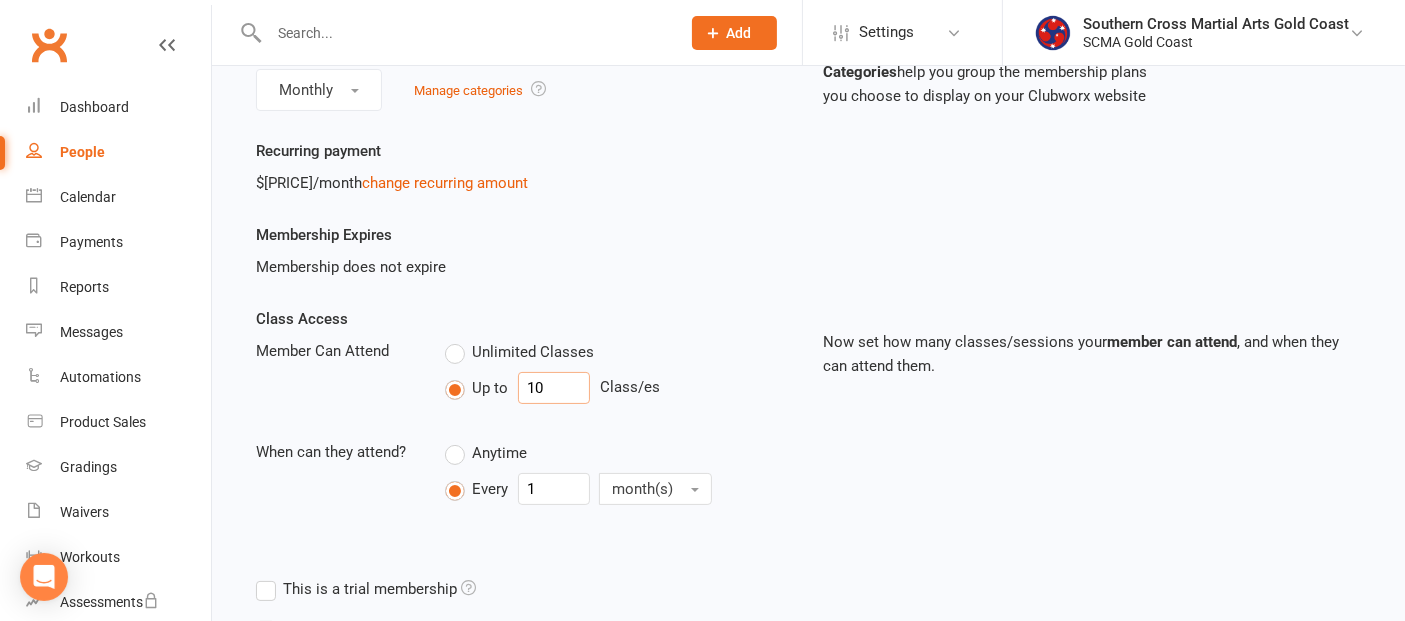 type on "10" 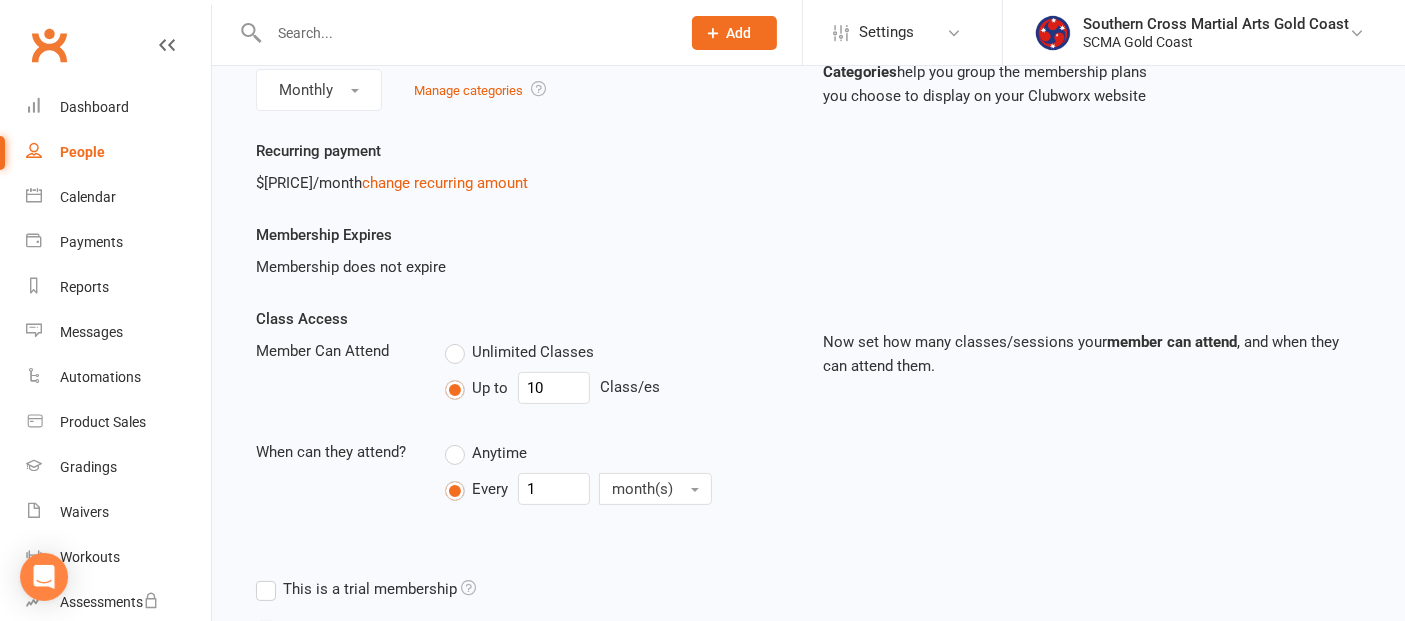 click on "Class Access Member Can Attend Unlimited Classes Up to 10 Class/es When can they attend? Anytime Every 1
month(s)" at bounding box center [525, 424] 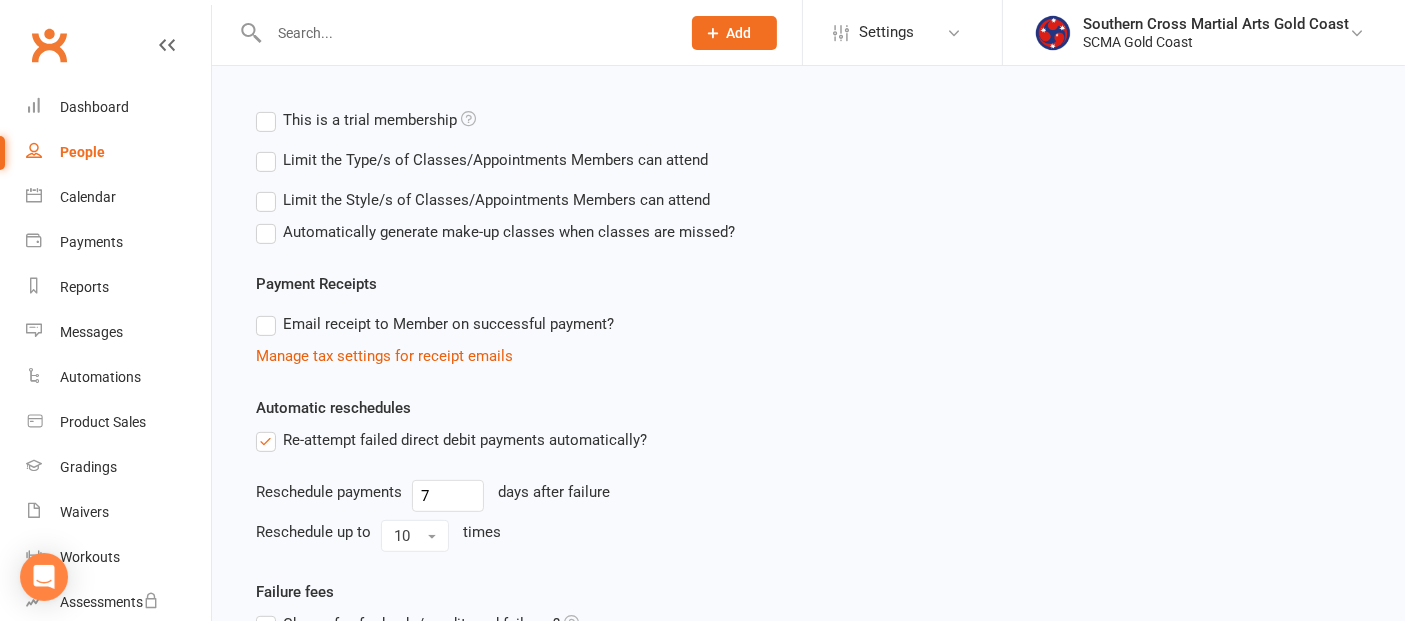 scroll, scrollTop: 902, scrollLeft: 0, axis: vertical 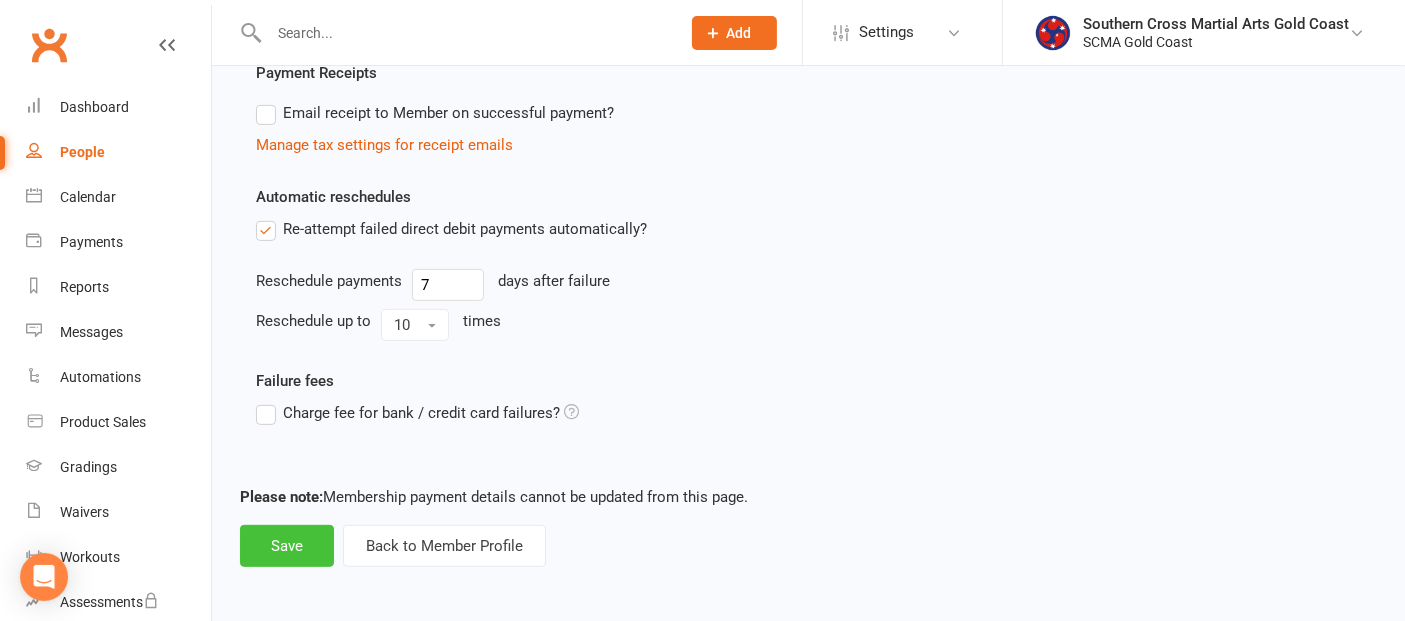 click on "Save" at bounding box center (287, 546) 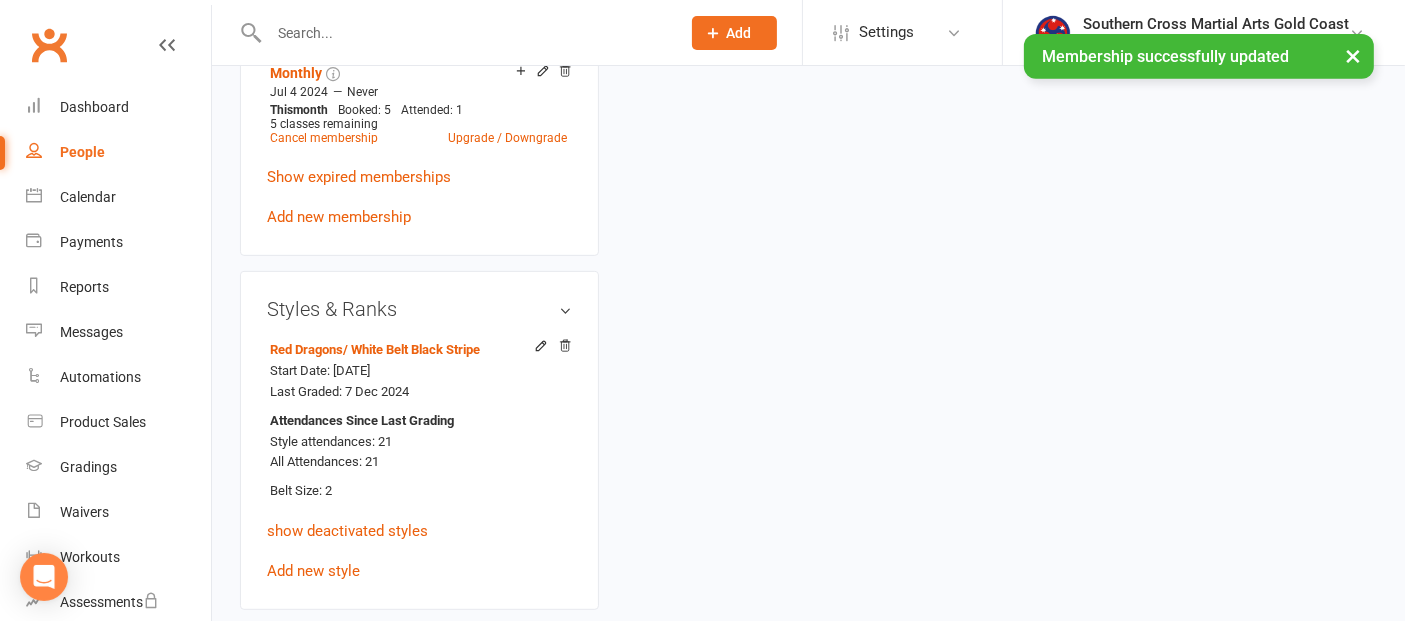 scroll, scrollTop: 0, scrollLeft: 0, axis: both 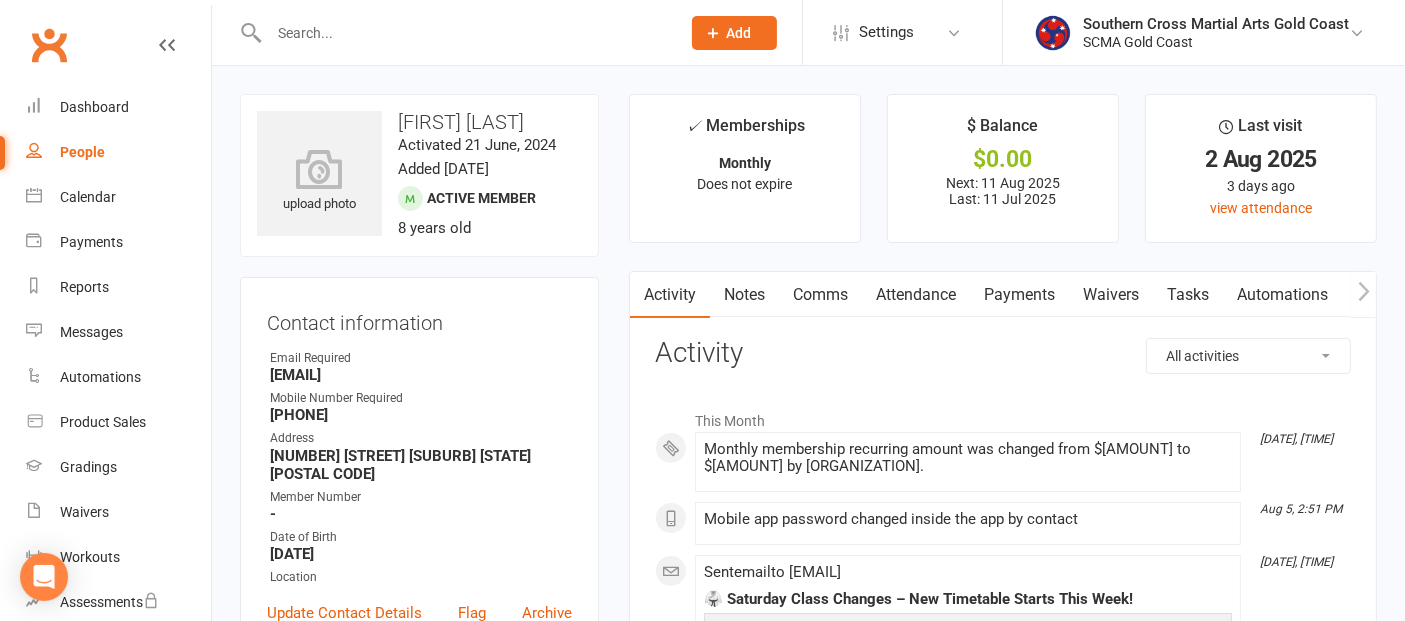 click on "Attendance" at bounding box center (916, 295) 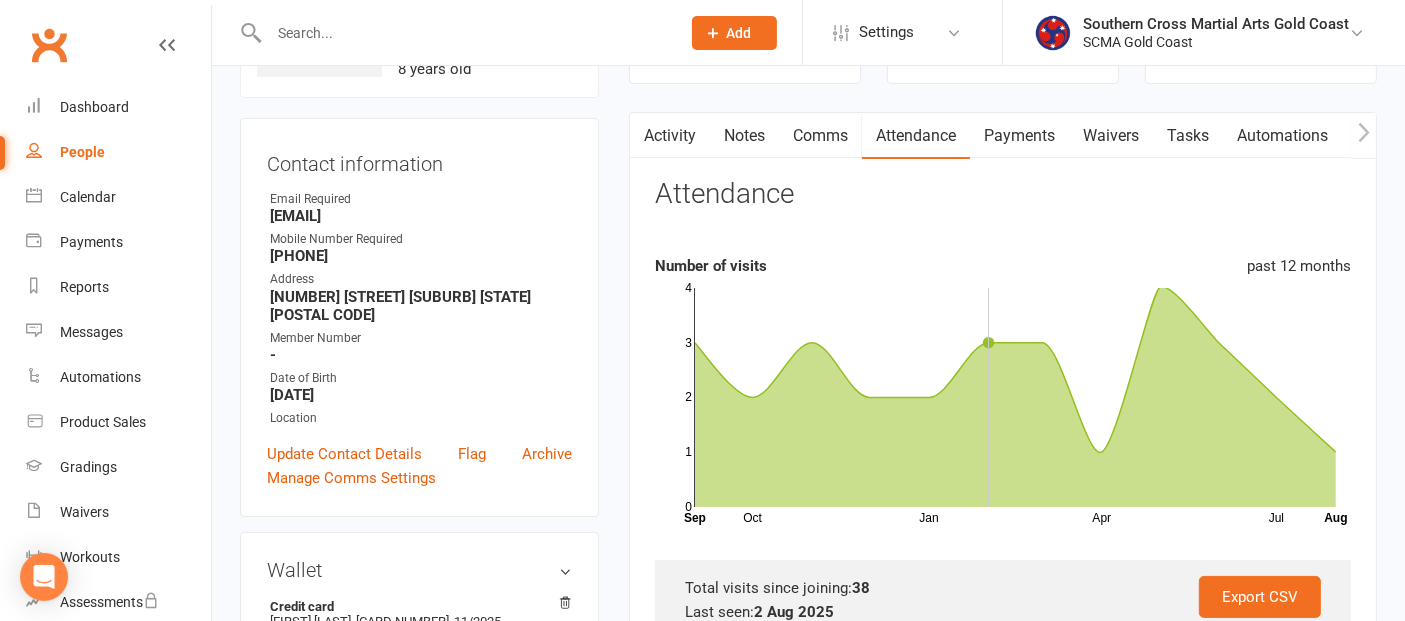 scroll, scrollTop: 0, scrollLeft: 0, axis: both 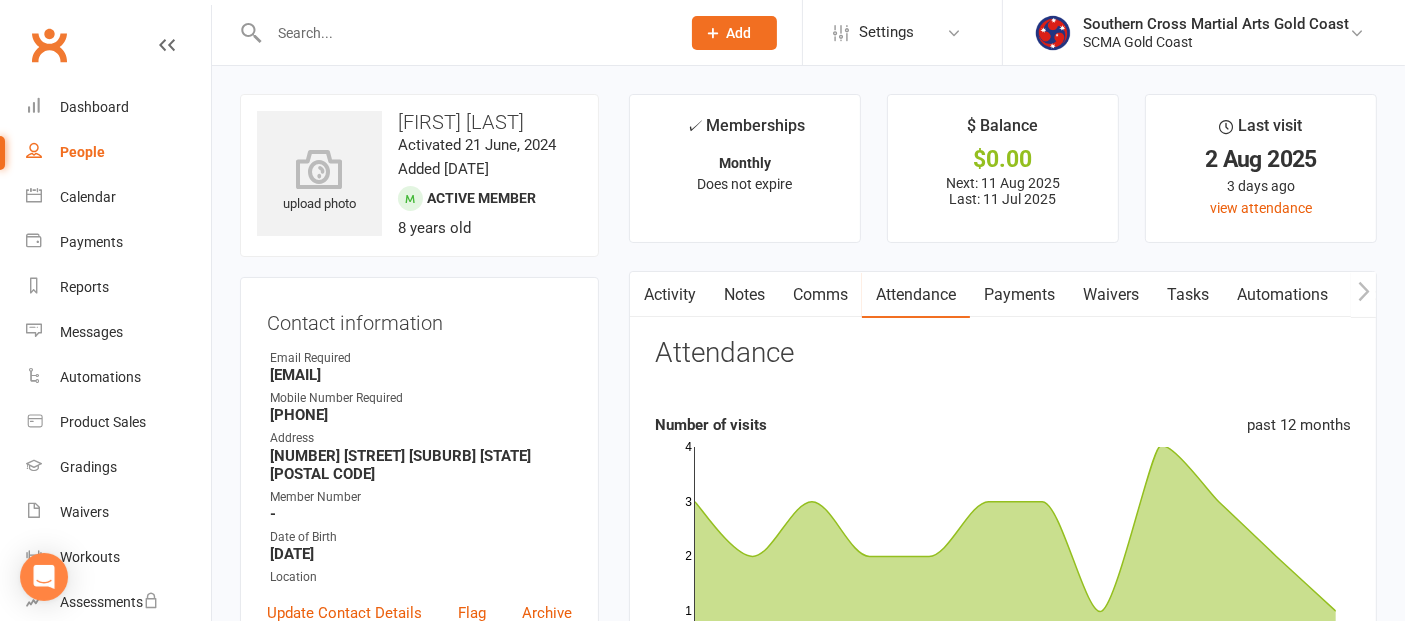 click on "Payments" at bounding box center [1019, 295] 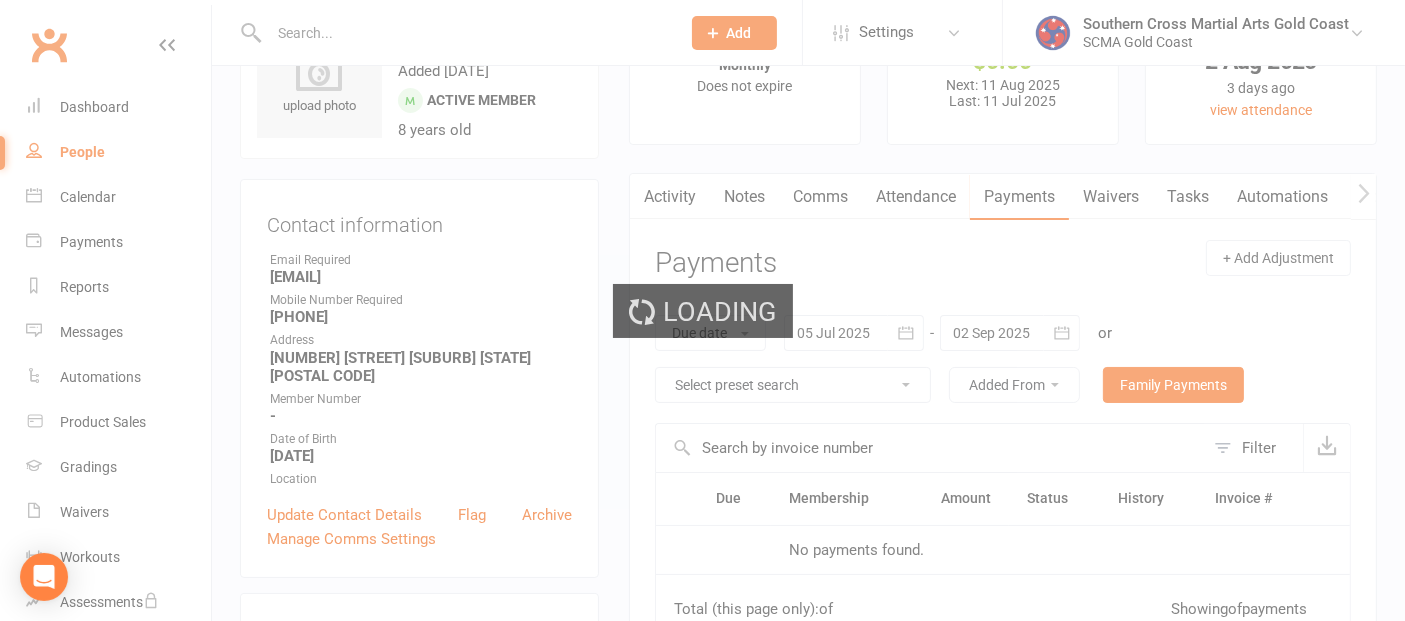 scroll, scrollTop: 222, scrollLeft: 0, axis: vertical 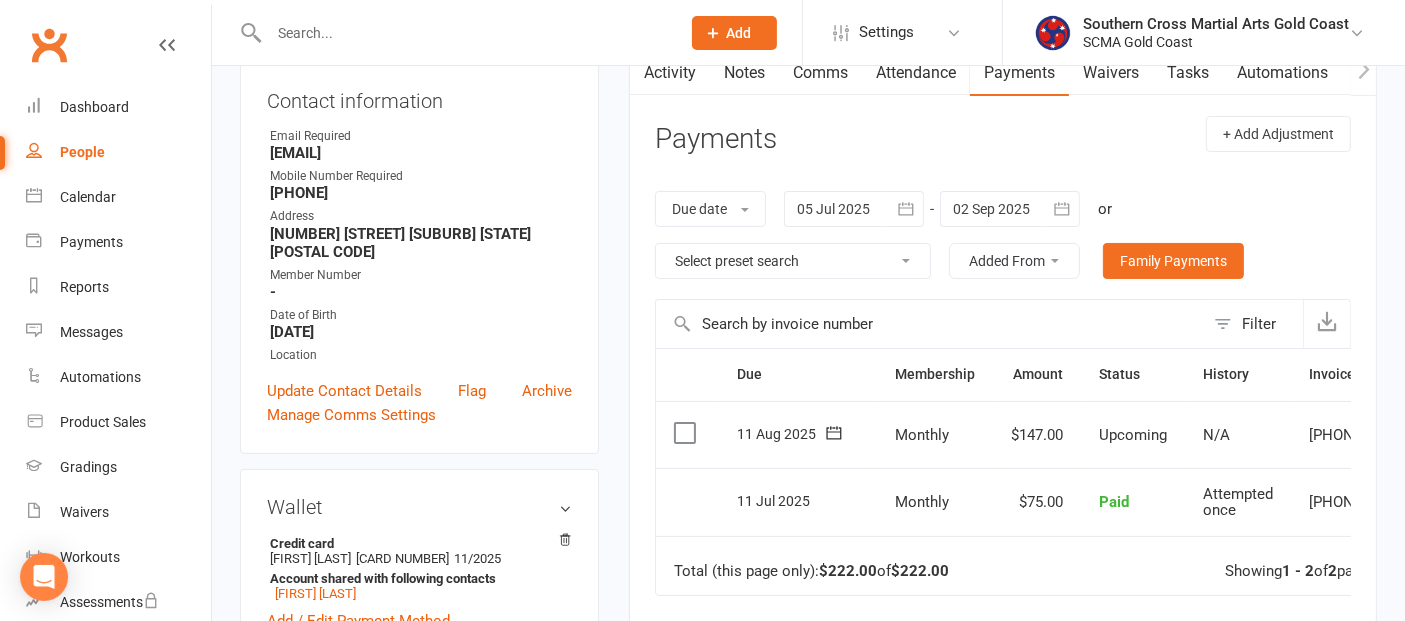 click on "People" at bounding box center [82, 152] 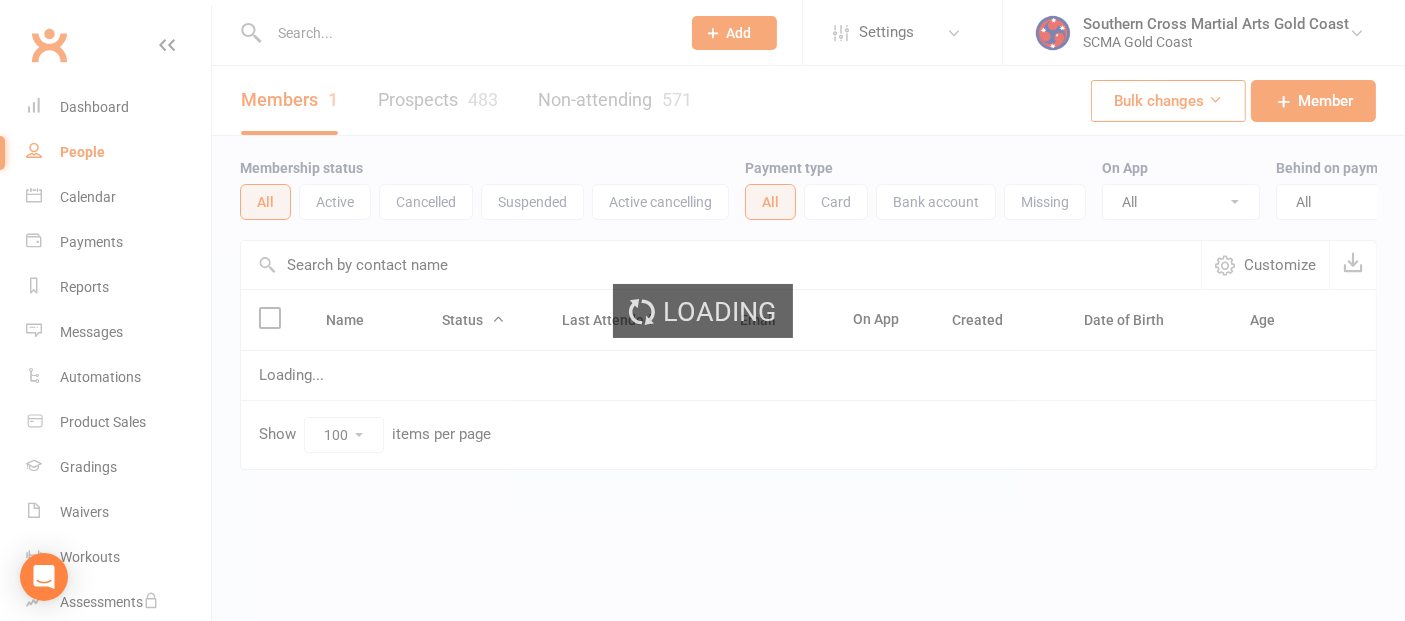 scroll, scrollTop: 0, scrollLeft: 0, axis: both 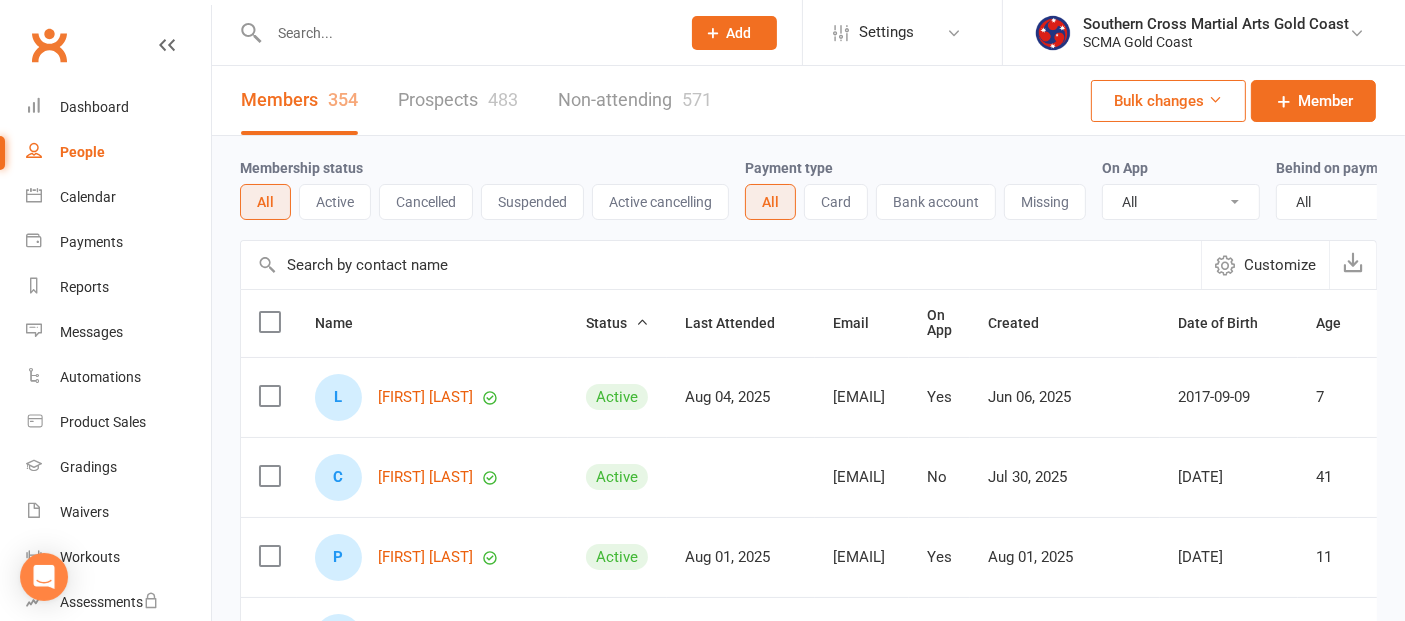 click at bounding box center (721, 265) 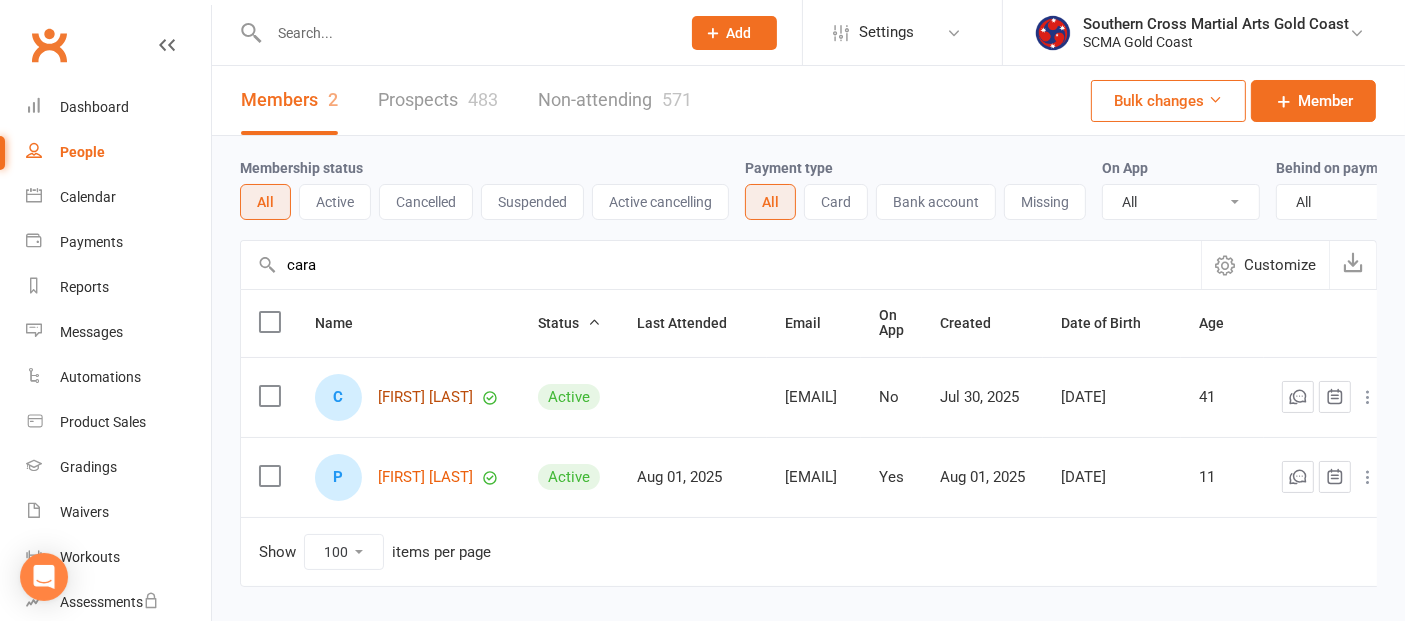 type on "cara" 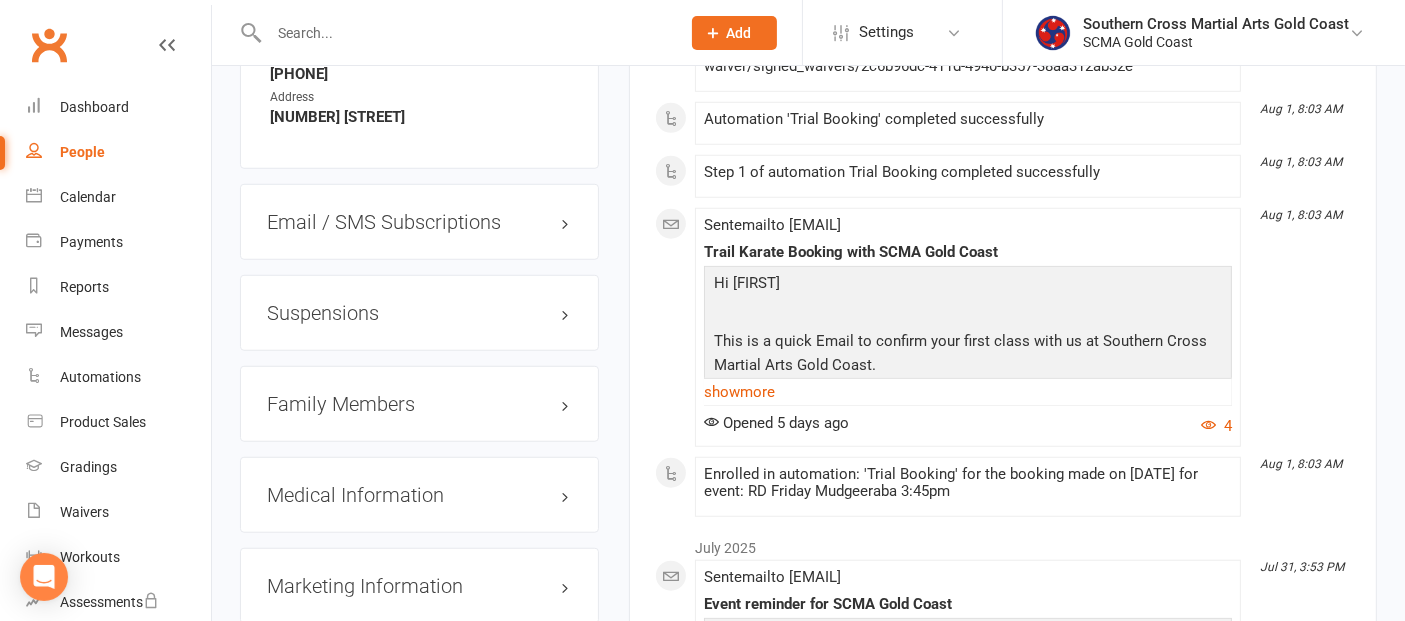 scroll, scrollTop: 1555, scrollLeft: 0, axis: vertical 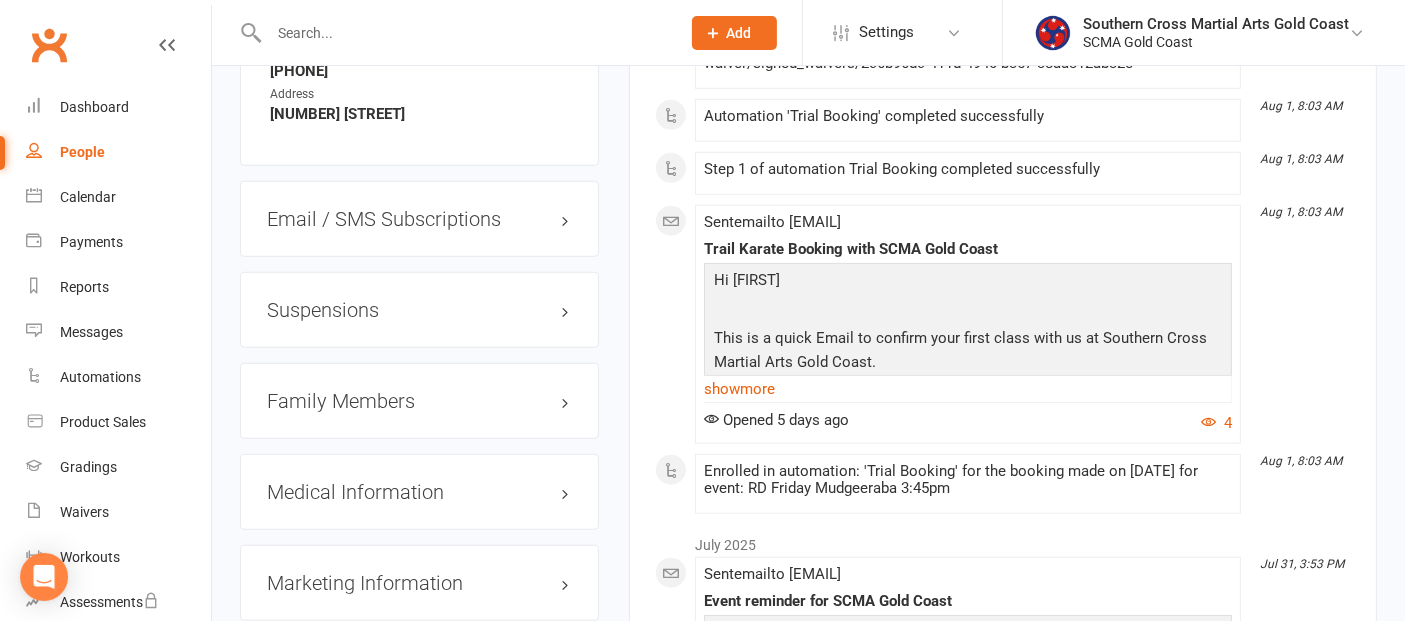 click on "Family Members" at bounding box center (419, 401) 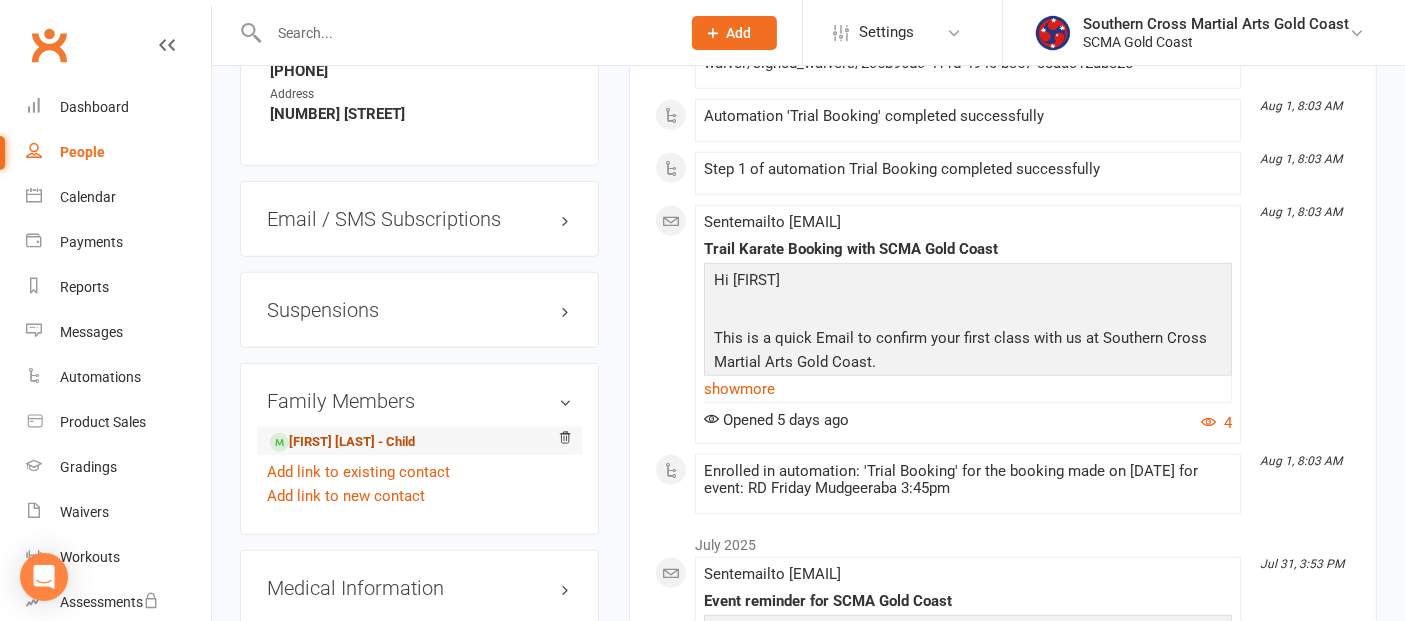 click on "[FIRST] [LAST] - Child" at bounding box center (419, 441) 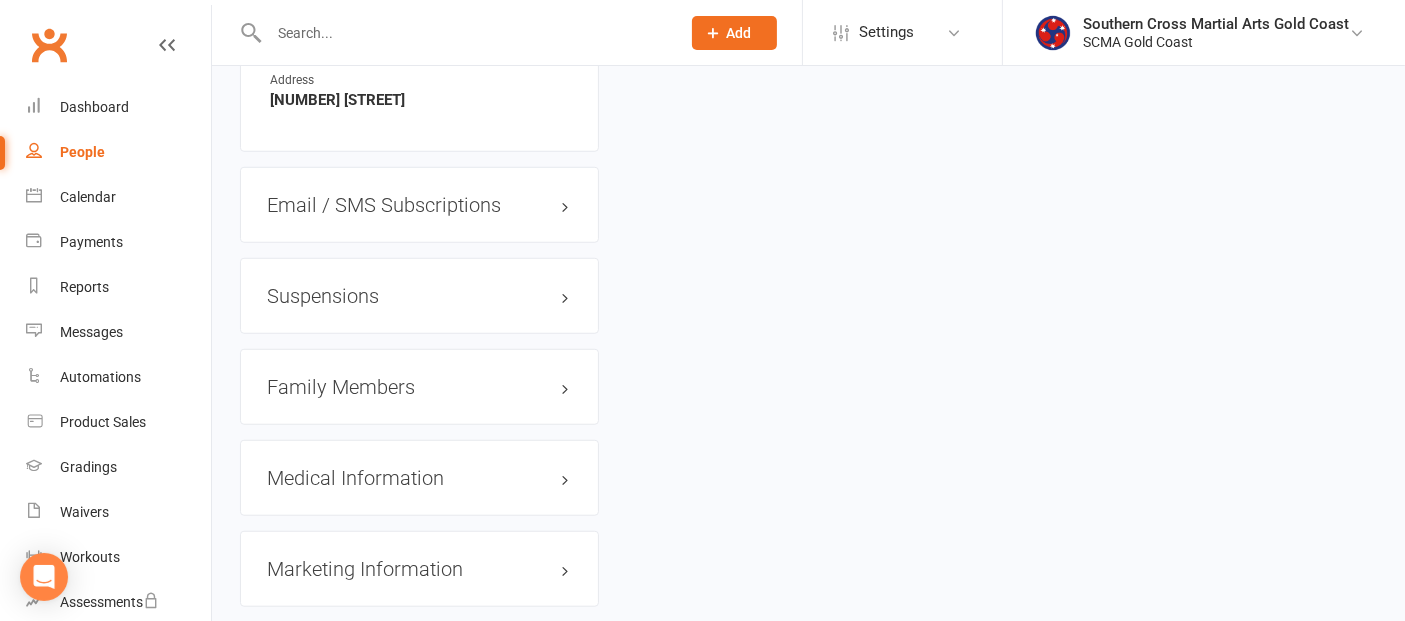scroll, scrollTop: 0, scrollLeft: 0, axis: both 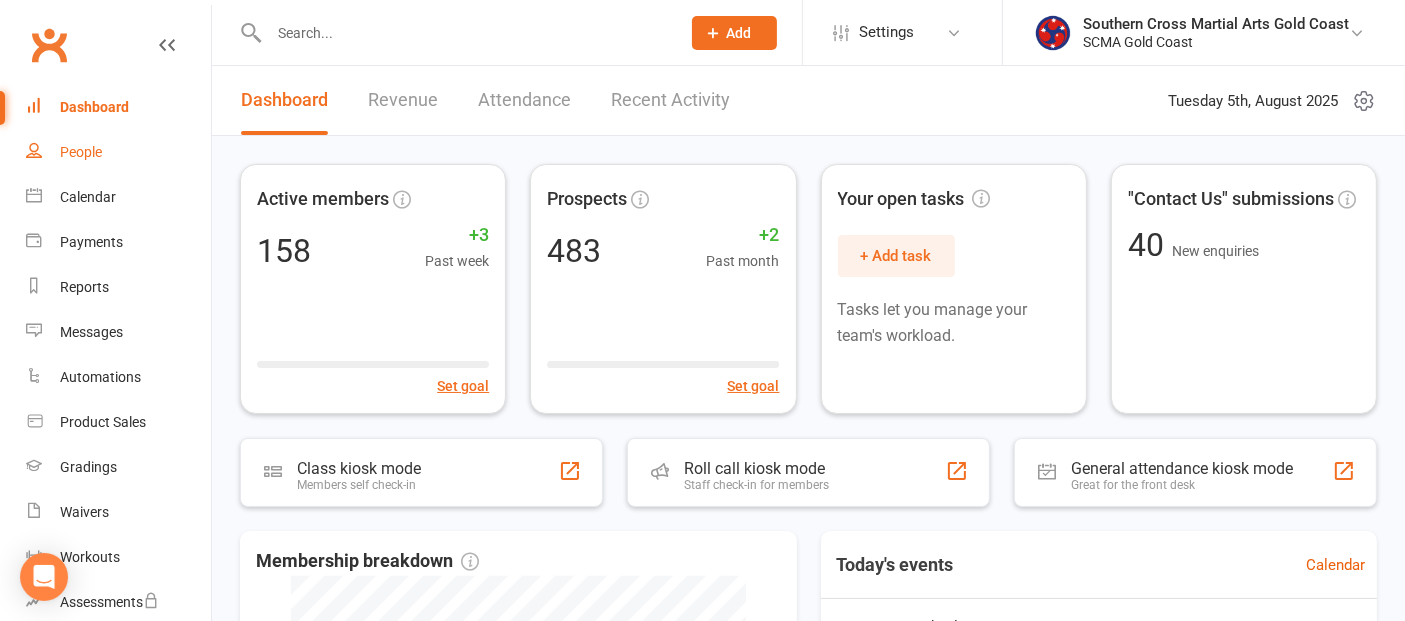 click on "People" at bounding box center [81, 152] 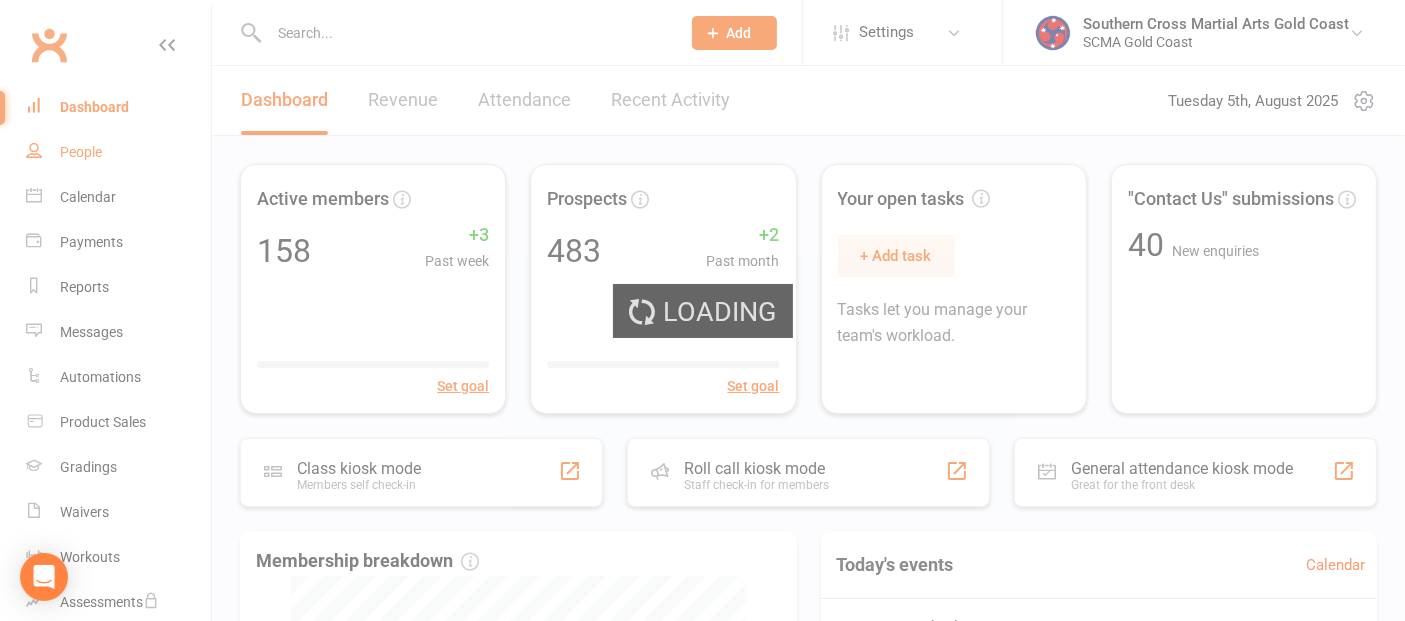 select on "50" 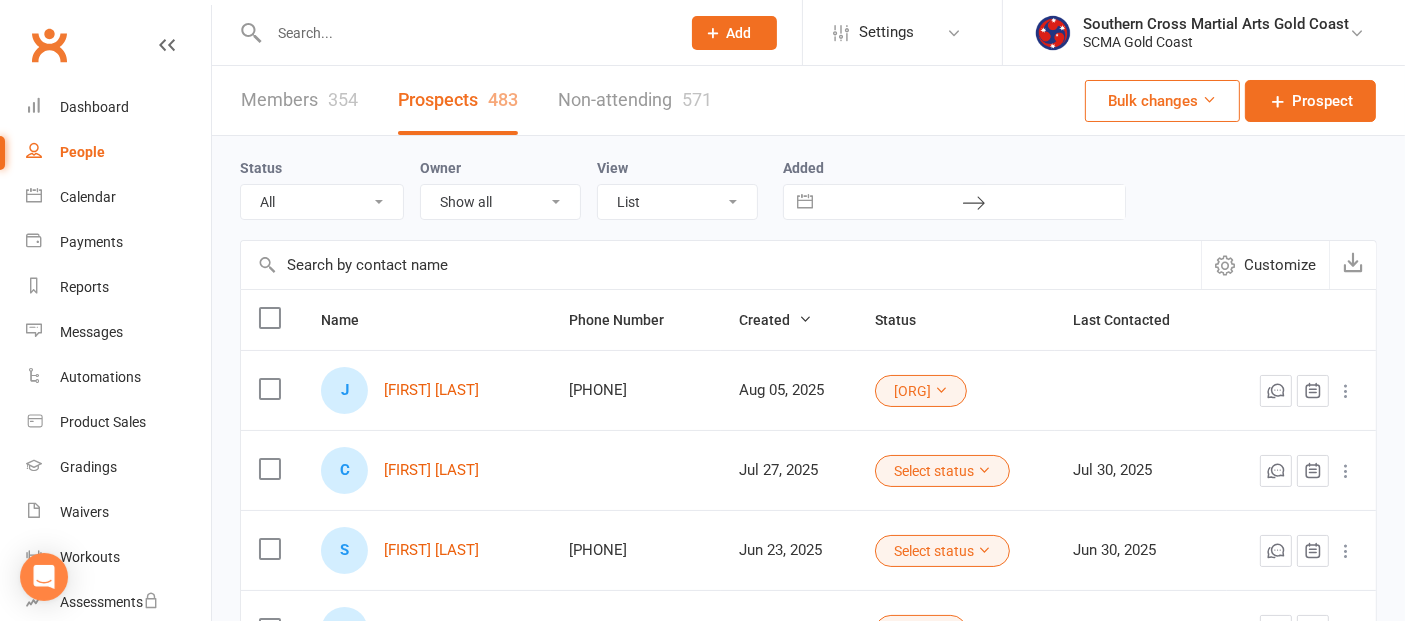 click at bounding box center (721, 265) 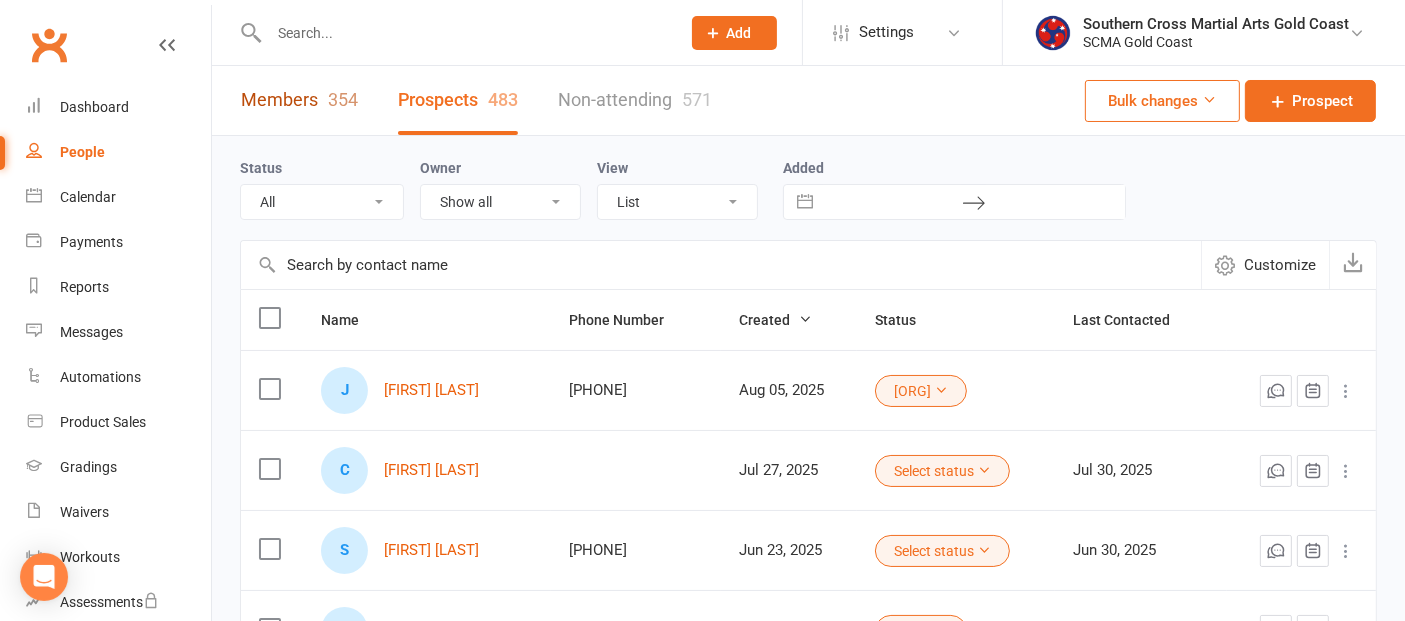 click on "Members 354" at bounding box center [299, 100] 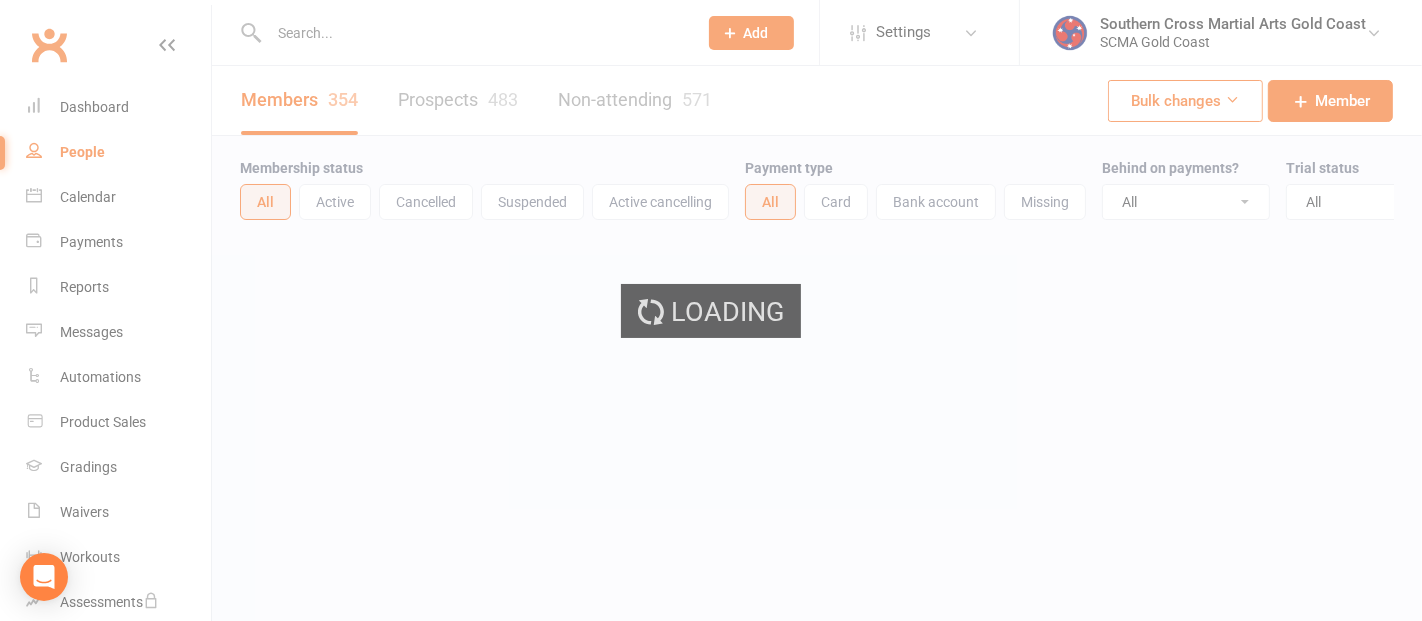 select on "100" 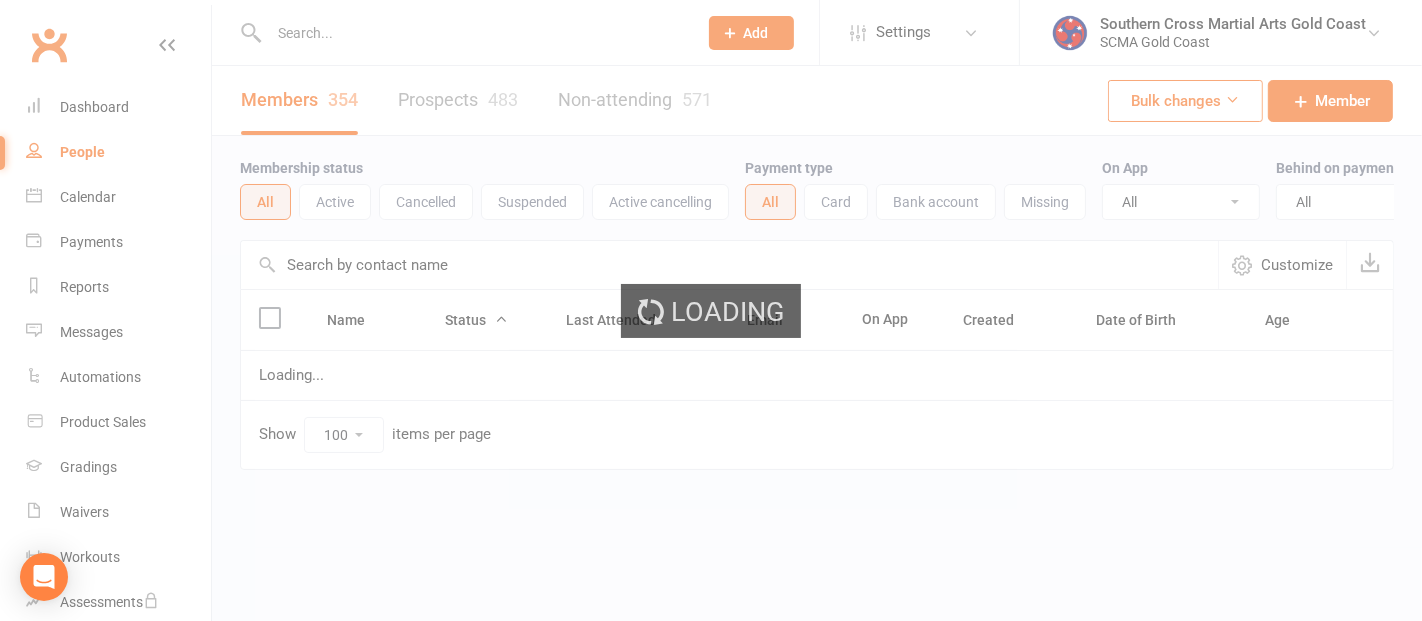 click at bounding box center (729, 265) 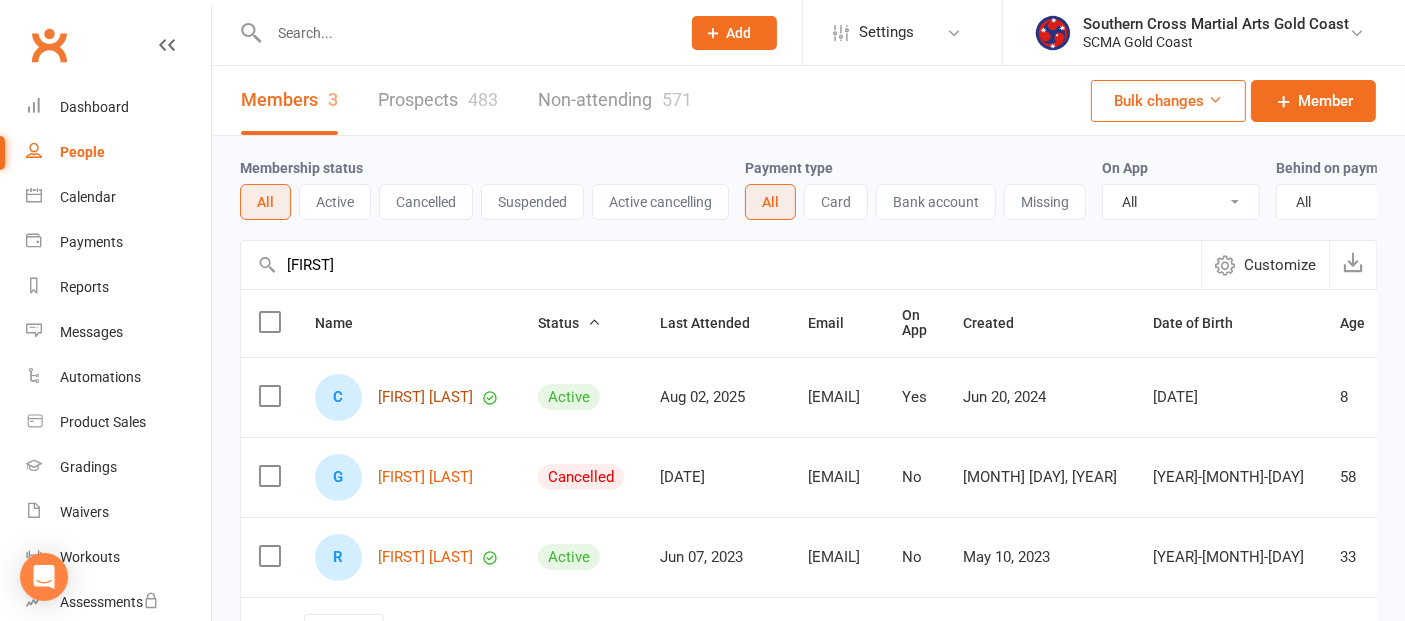 type on "corte" 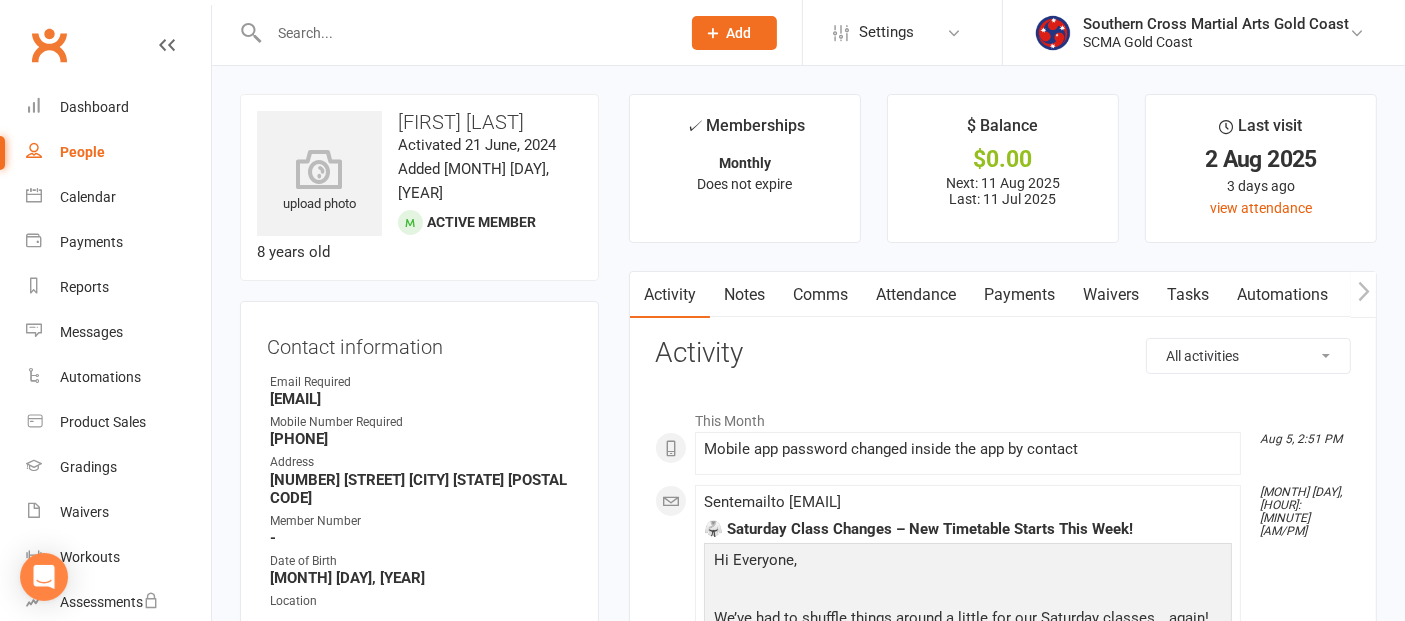 click on "Payments" at bounding box center (1019, 295) 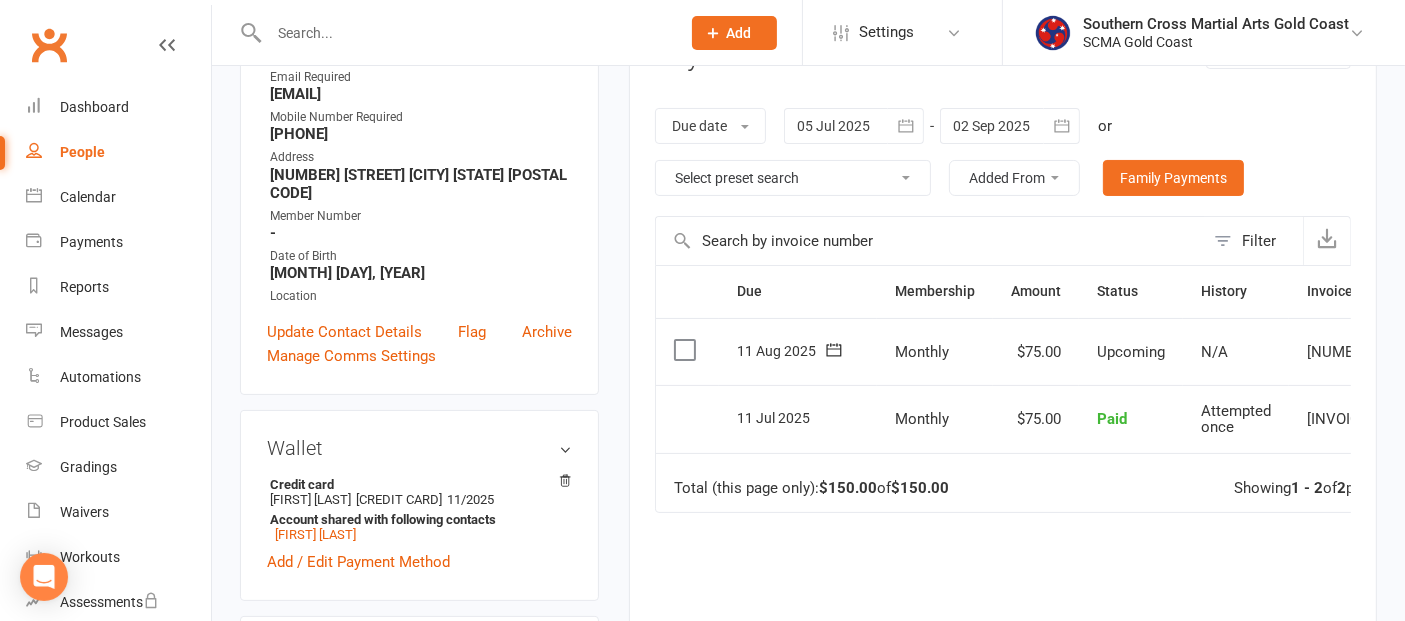 scroll, scrollTop: 444, scrollLeft: 0, axis: vertical 